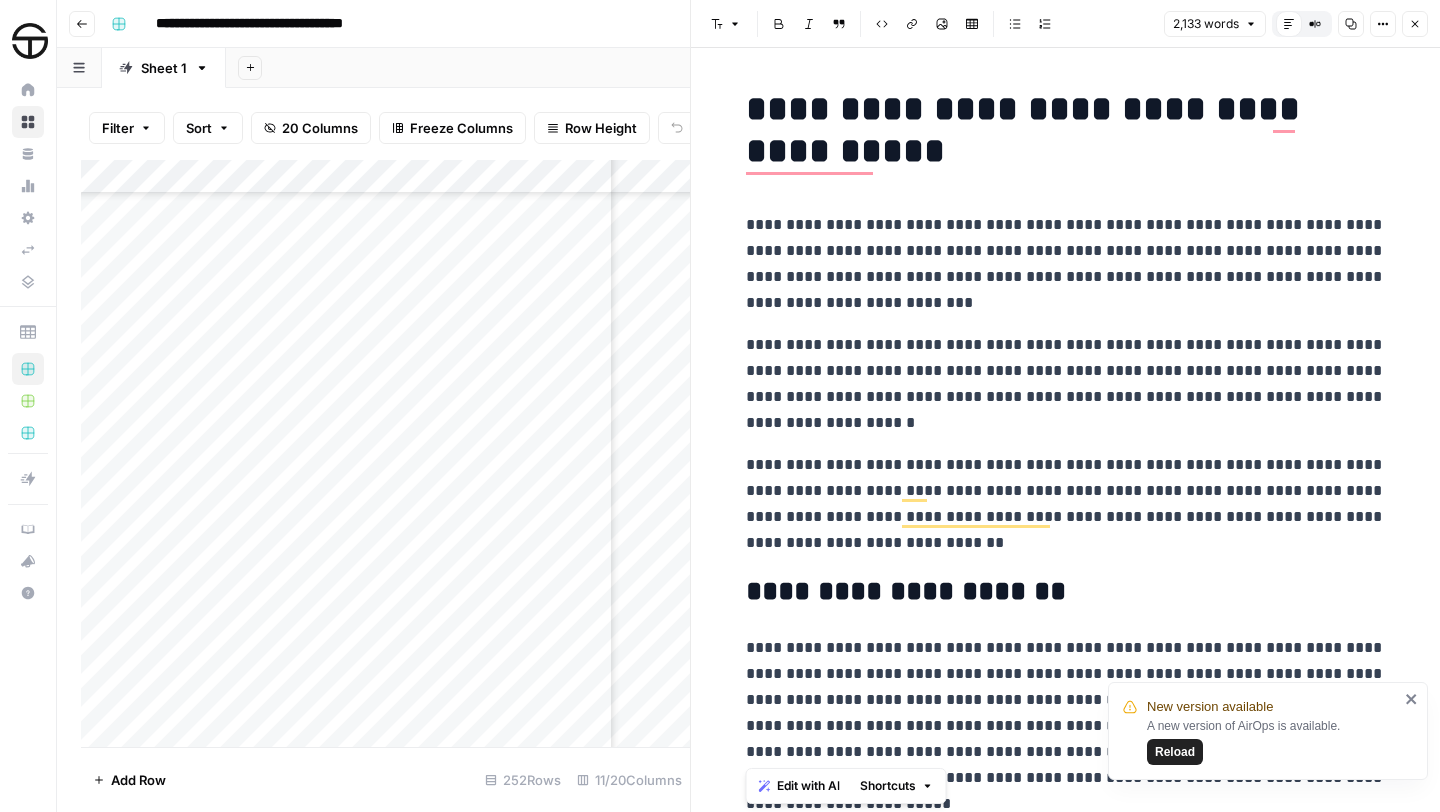 scroll, scrollTop: 0, scrollLeft: 0, axis: both 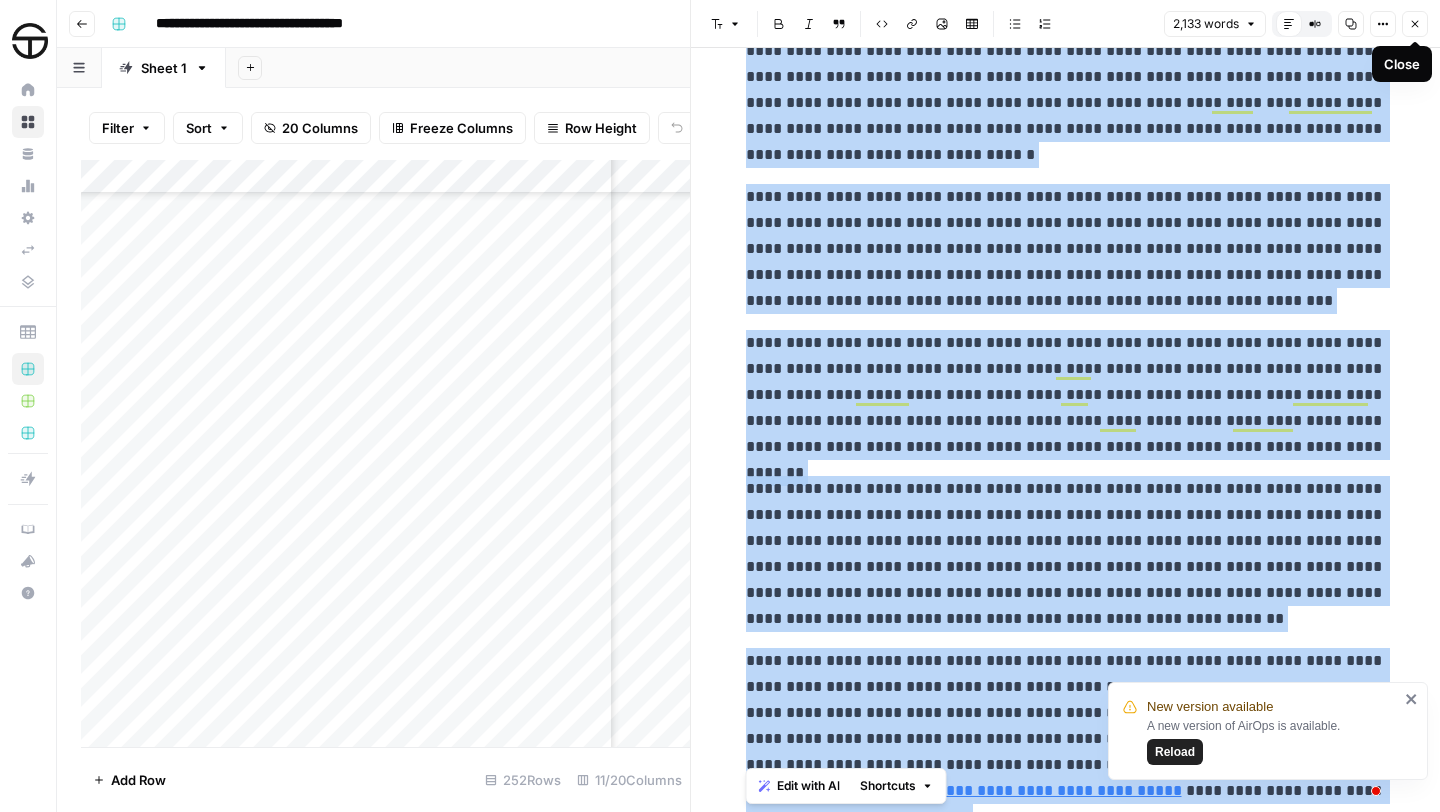 click 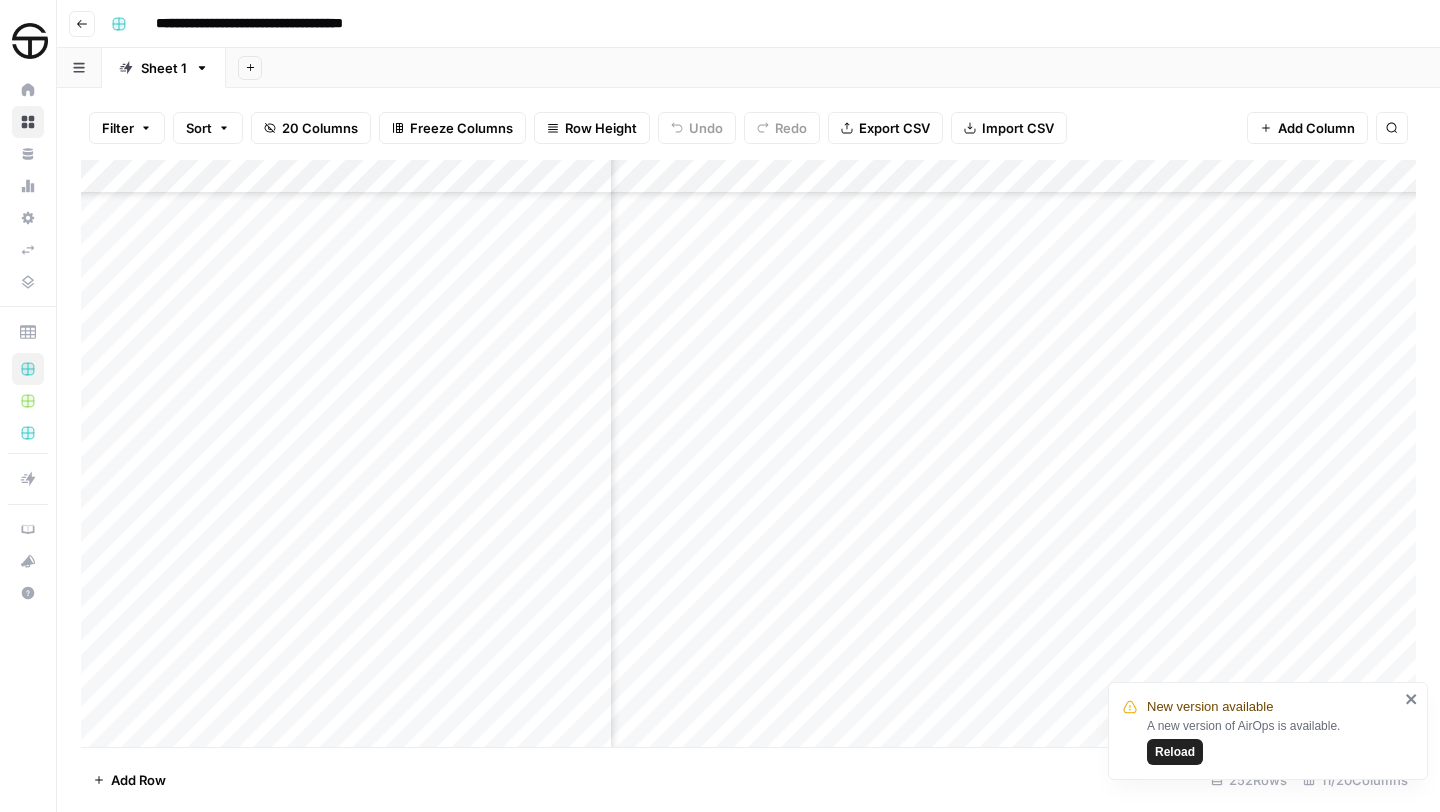 scroll, scrollTop: 7296, scrollLeft: 0, axis: vertical 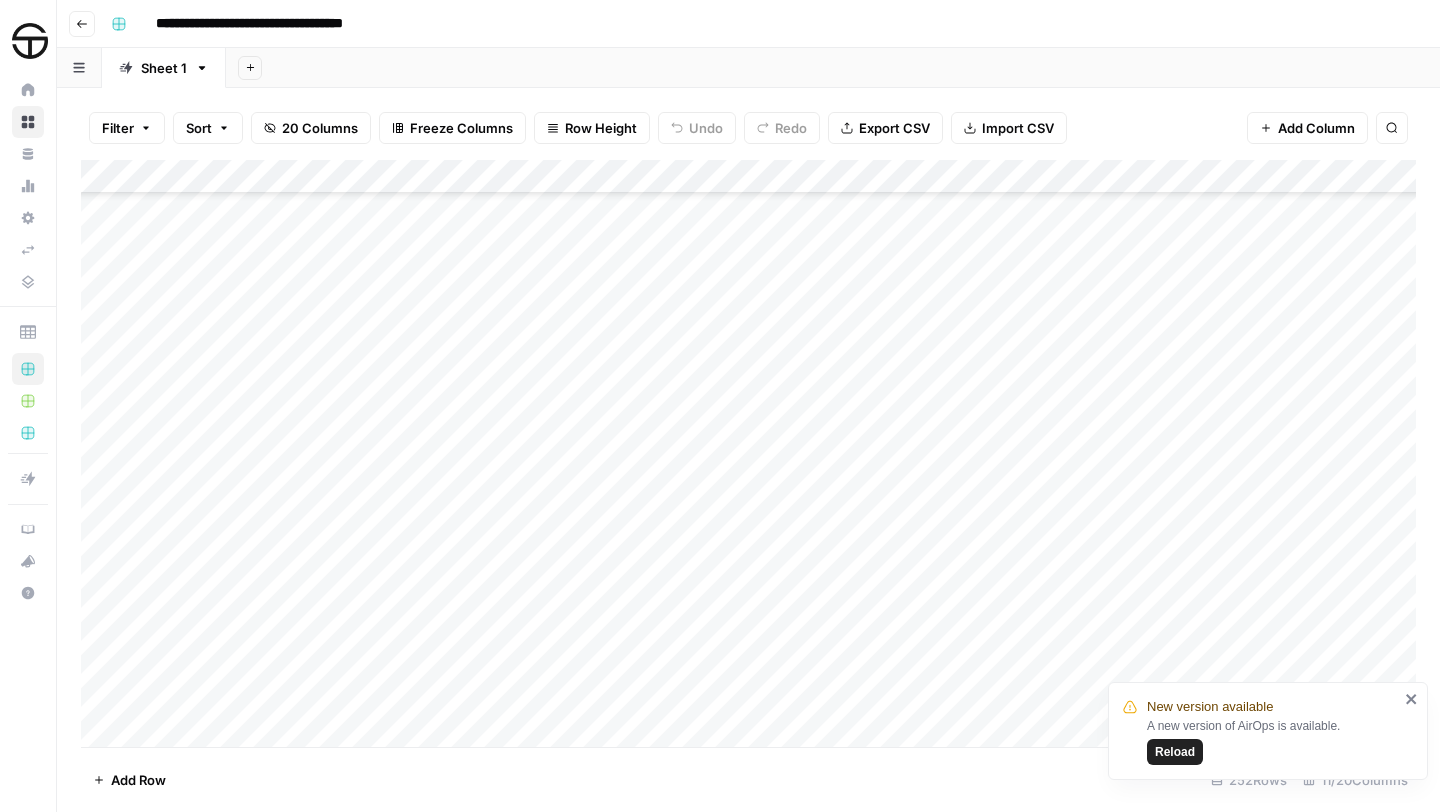 click on "Add Column" at bounding box center [748, 453] 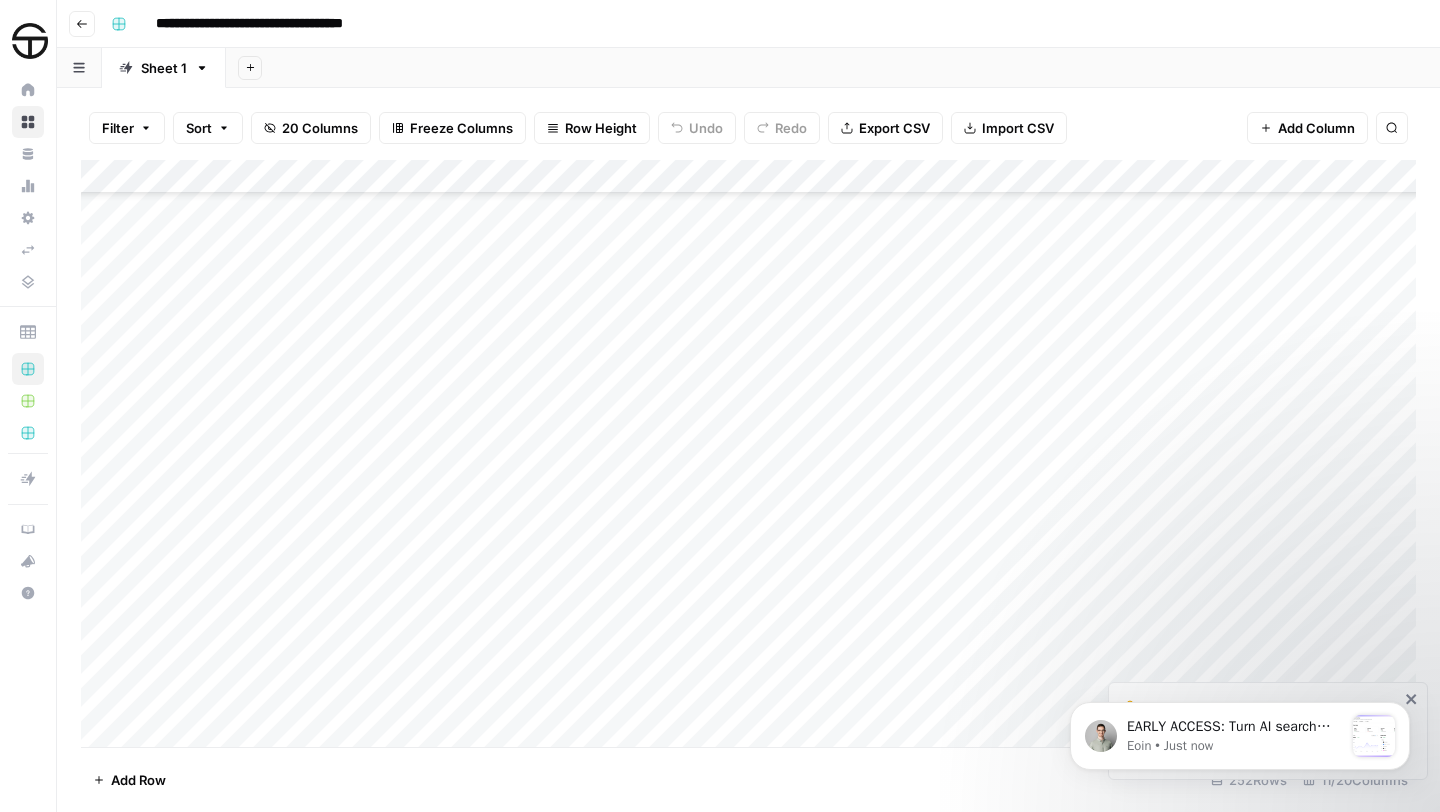 scroll, scrollTop: 0, scrollLeft: 0, axis: both 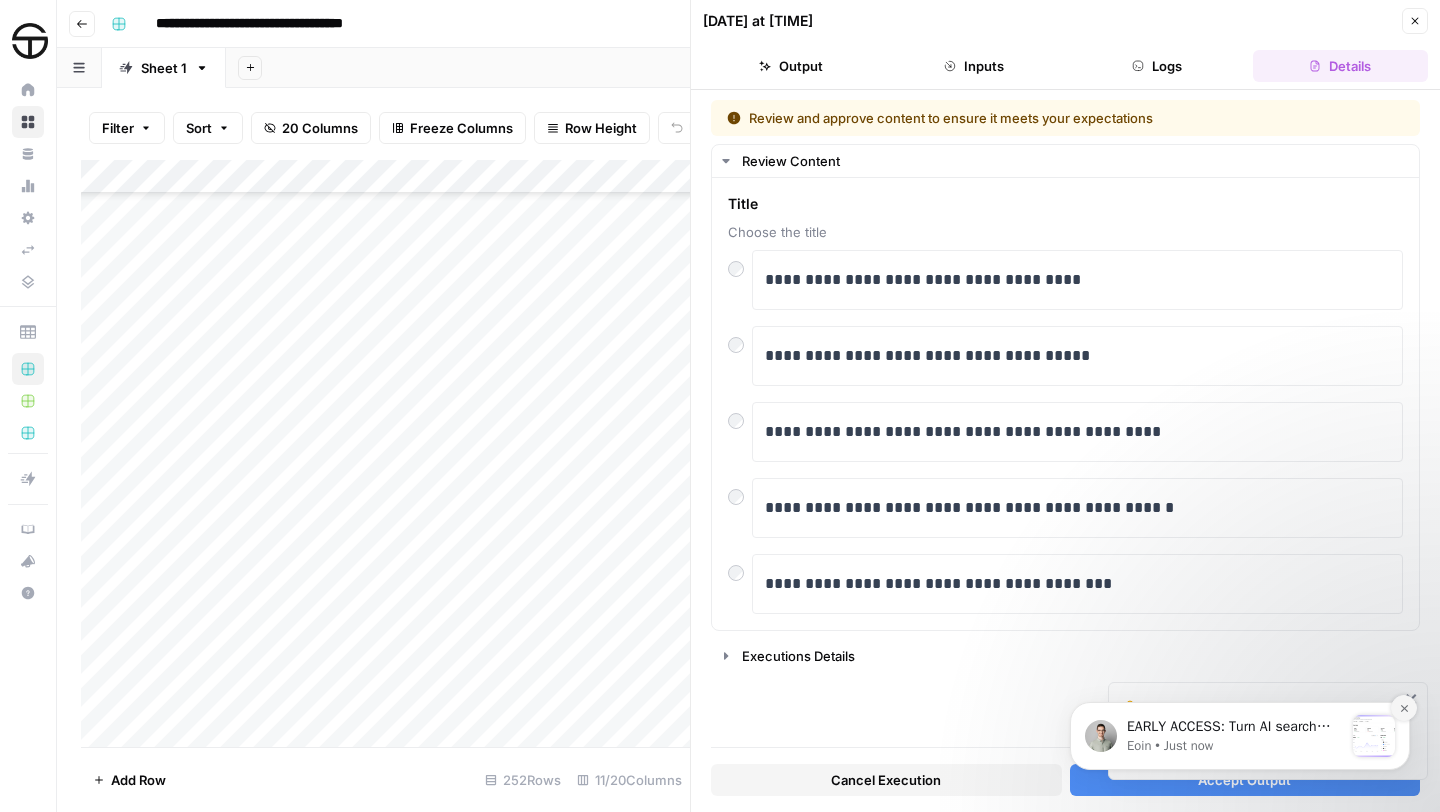 click 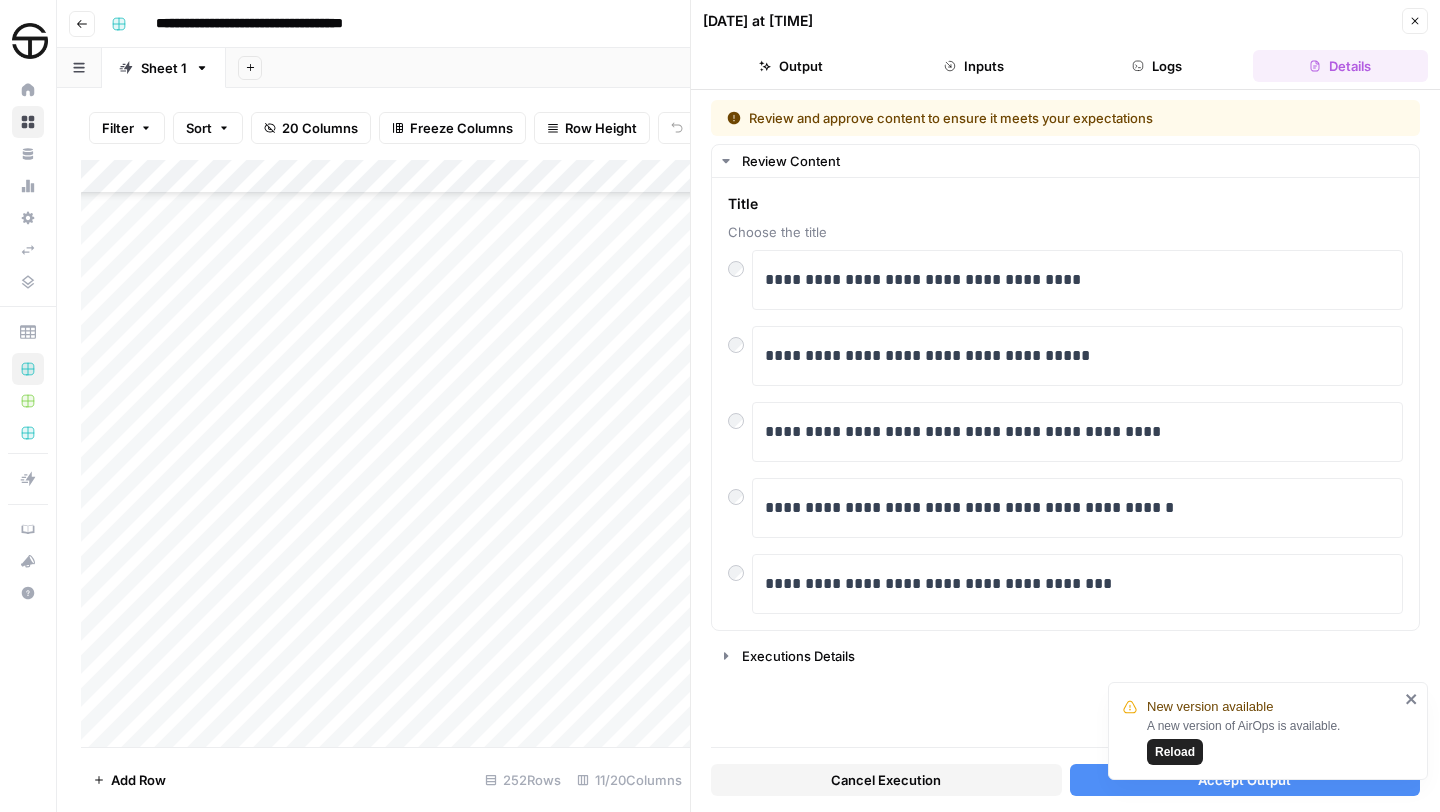 click 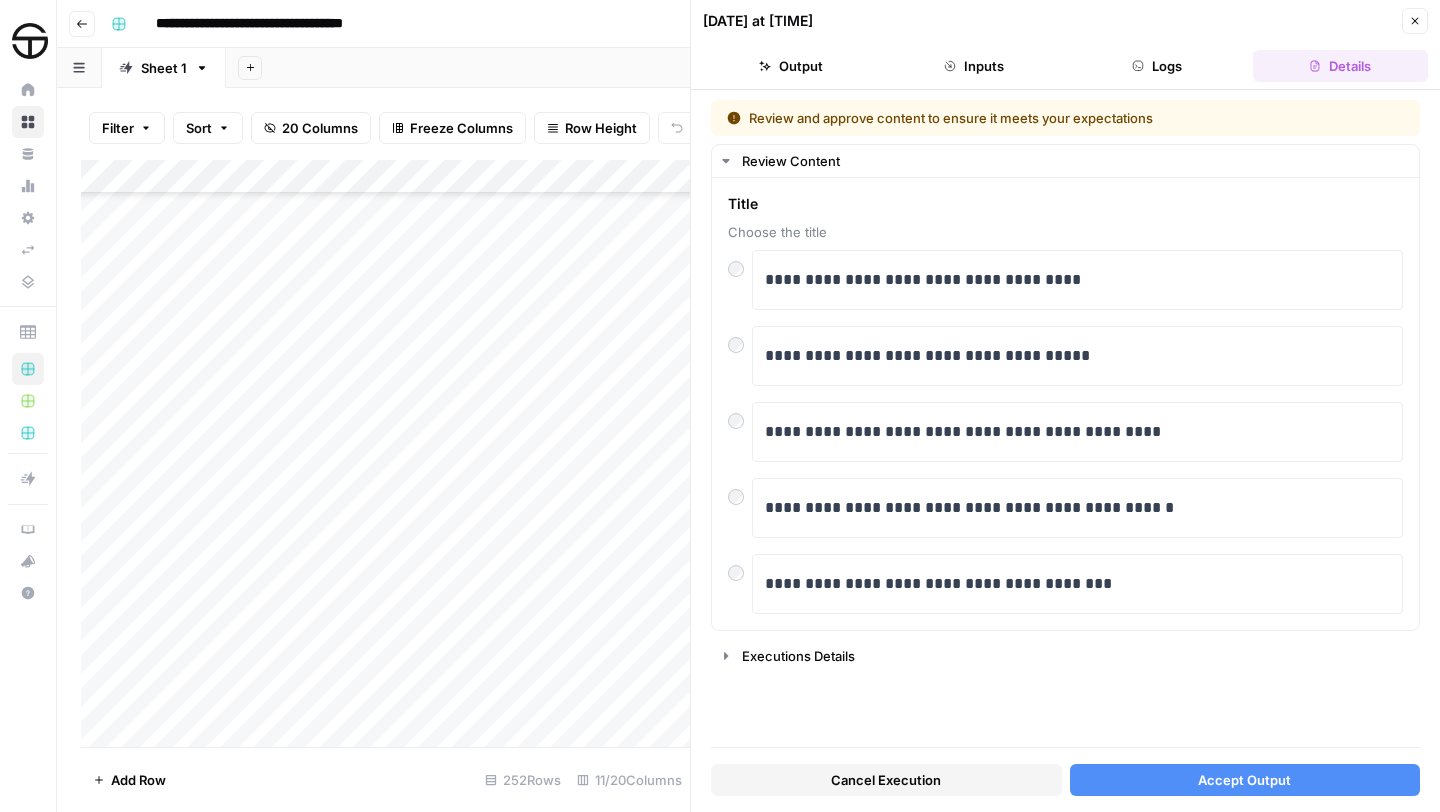 click on "Accept Output" at bounding box center [1244, 780] 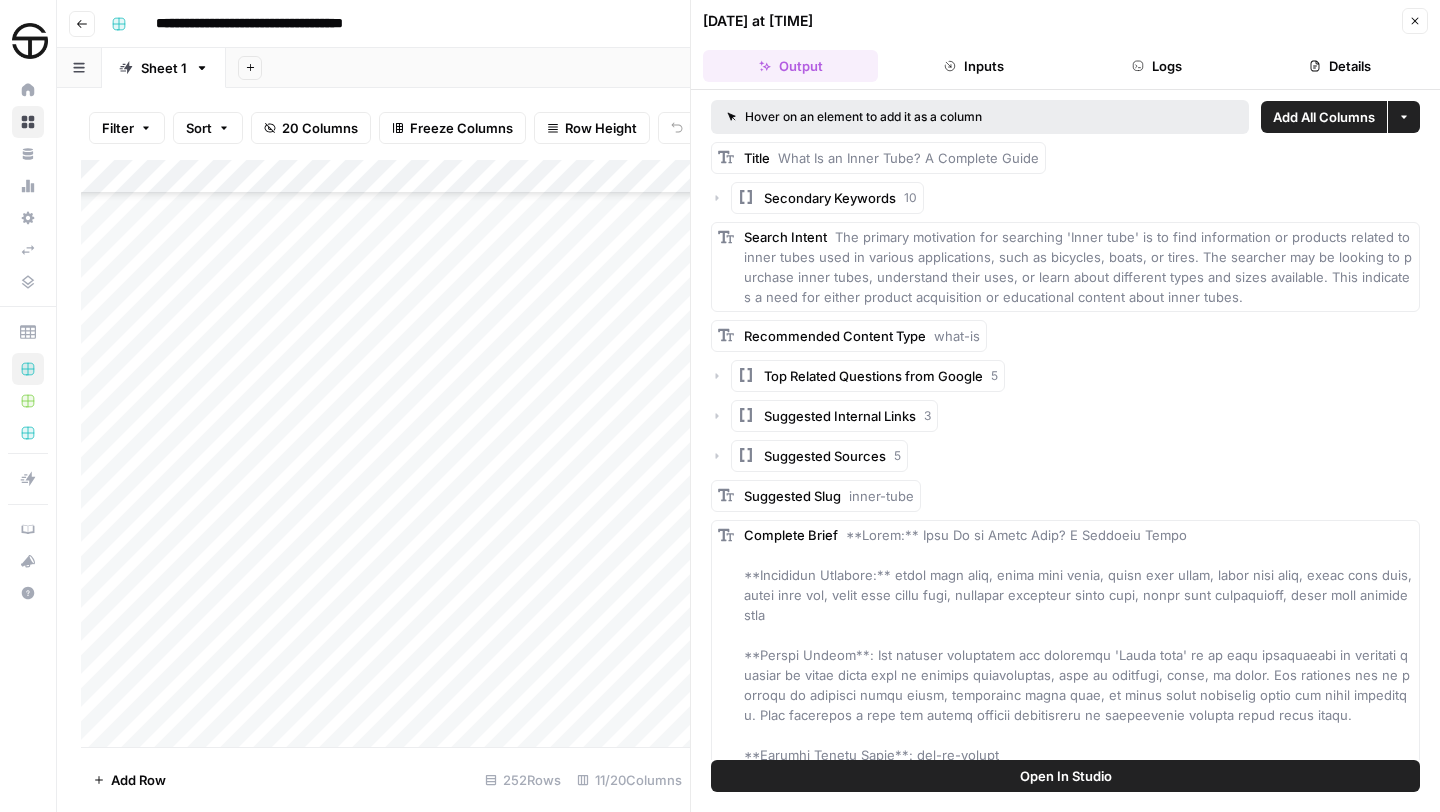 click 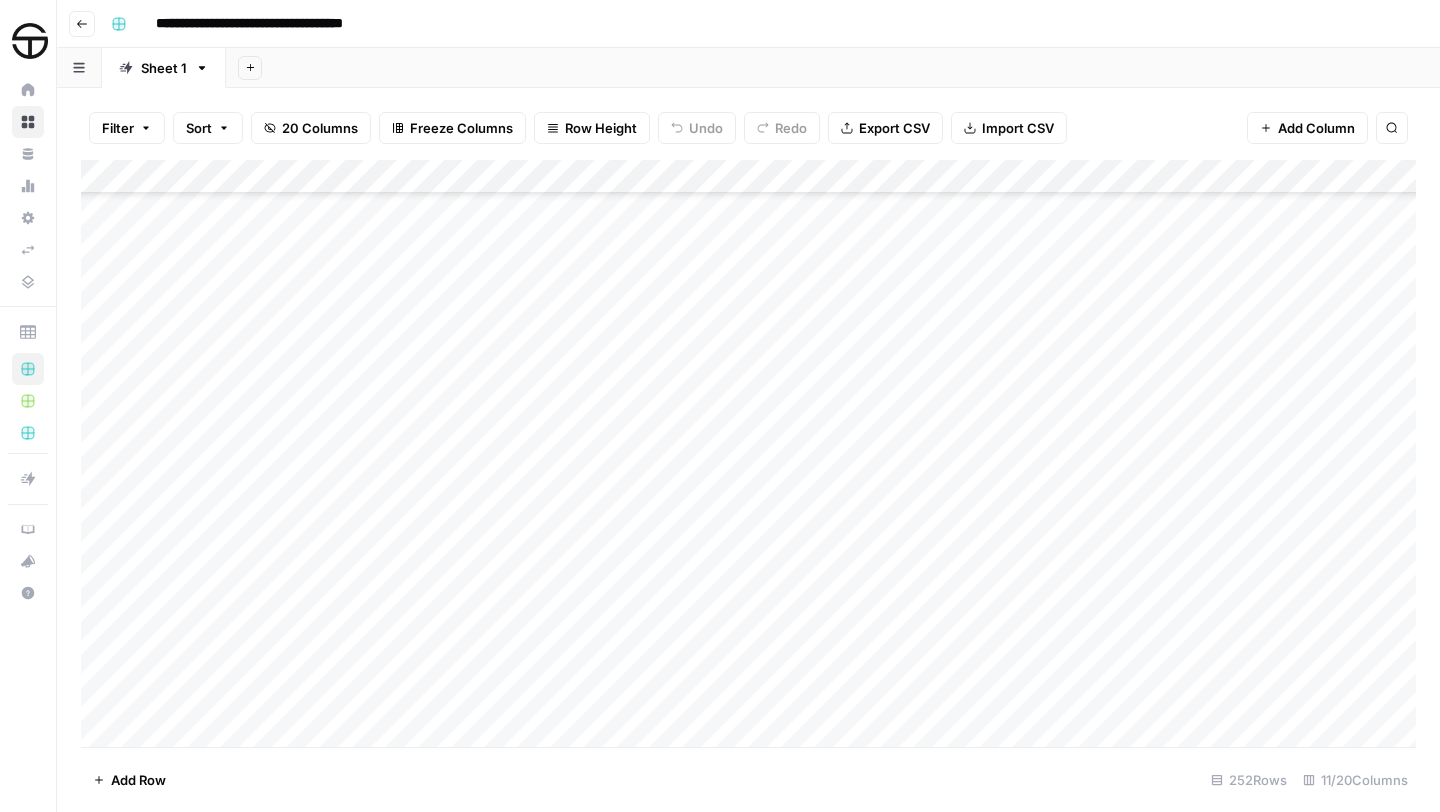 click on "Add Column" at bounding box center [748, 453] 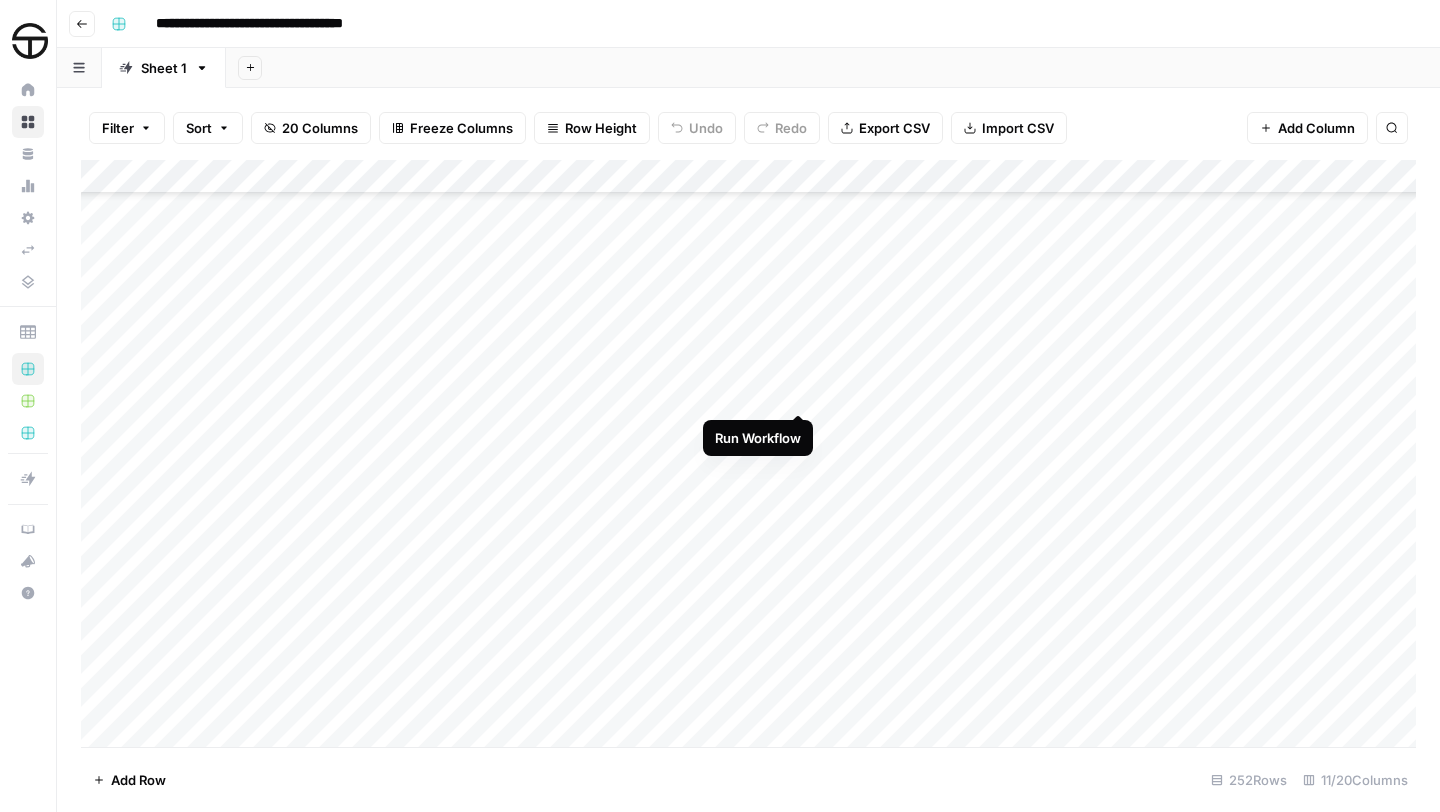 click on "Add Column" at bounding box center (748, 453) 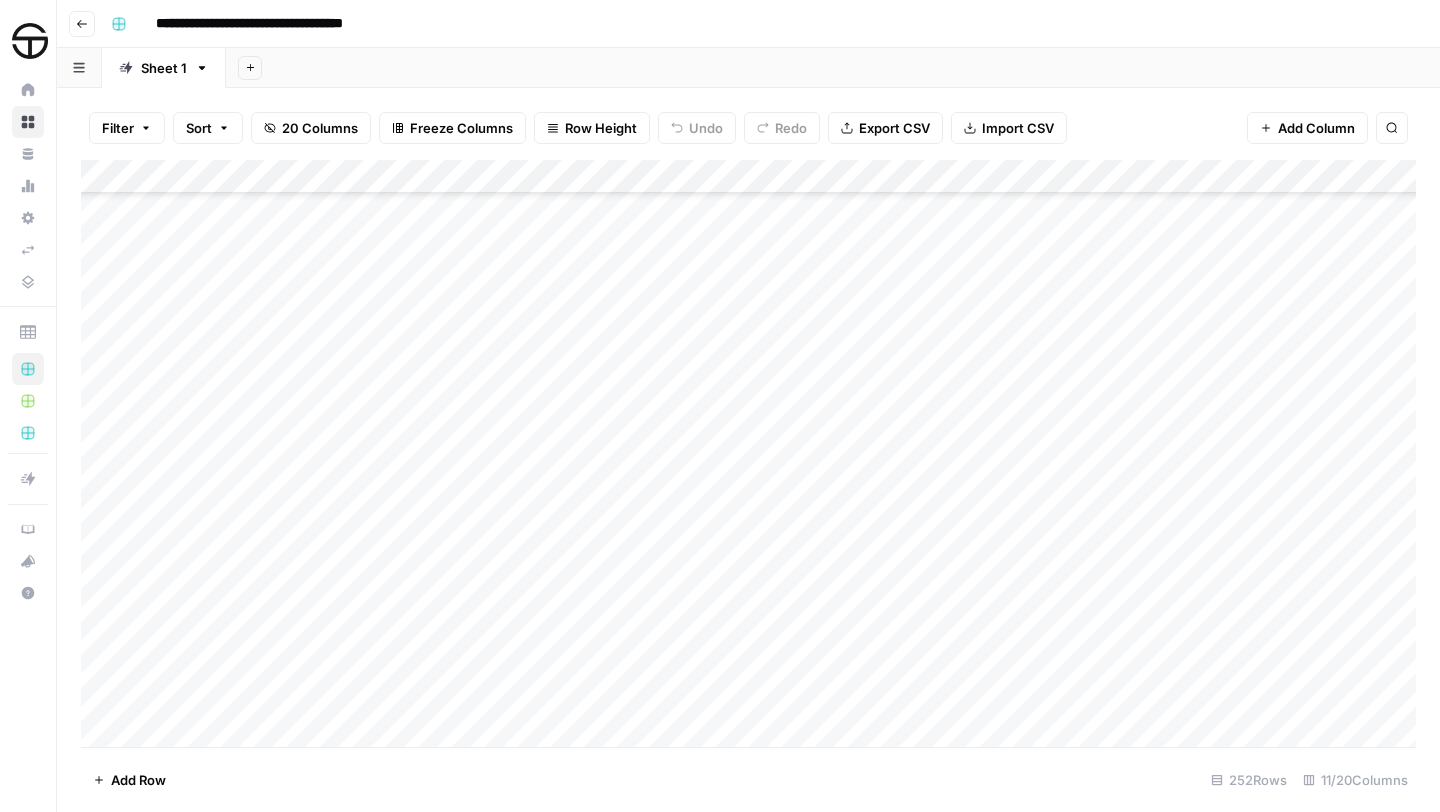 click on "Add Column" at bounding box center (748, 453) 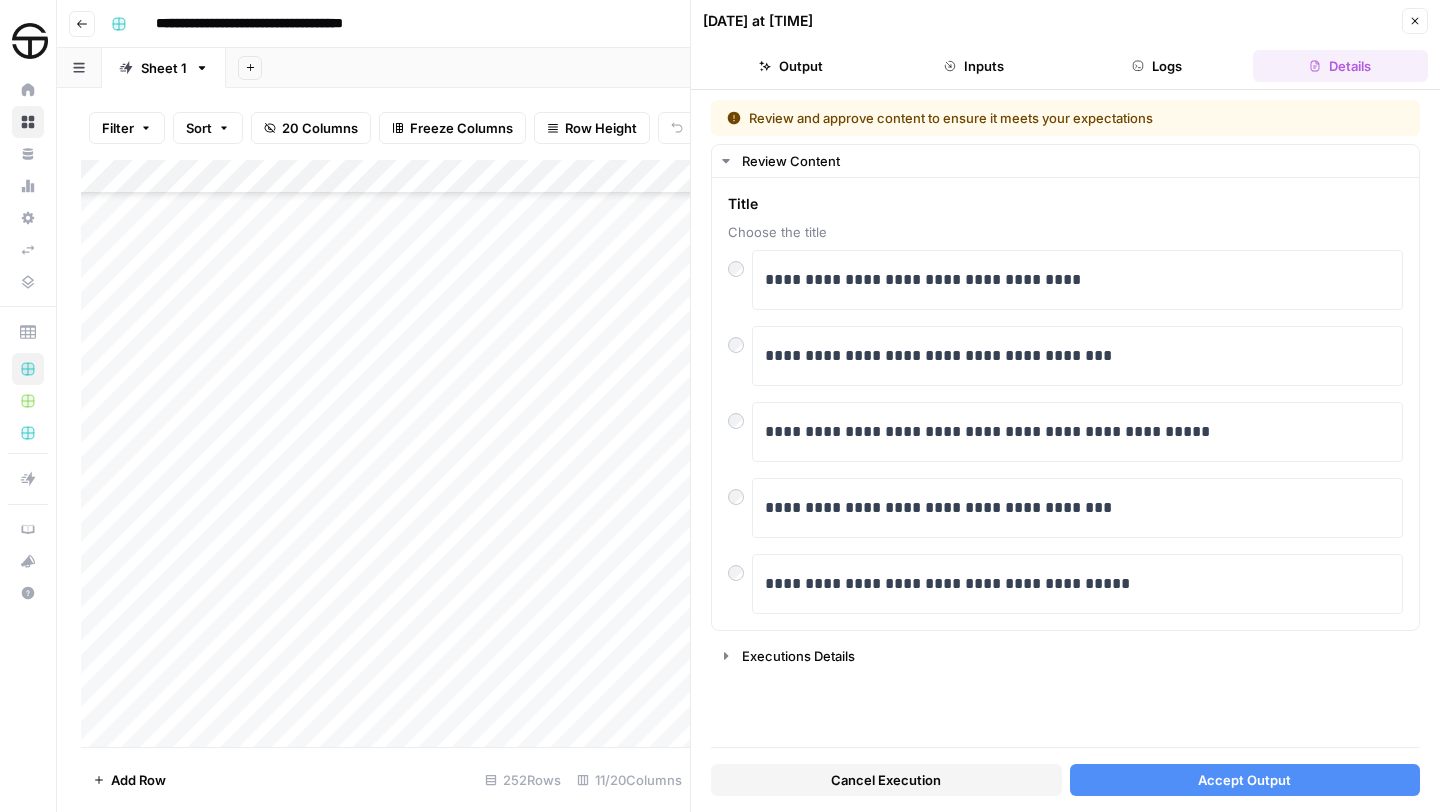 click on "Accept Output" at bounding box center [1244, 780] 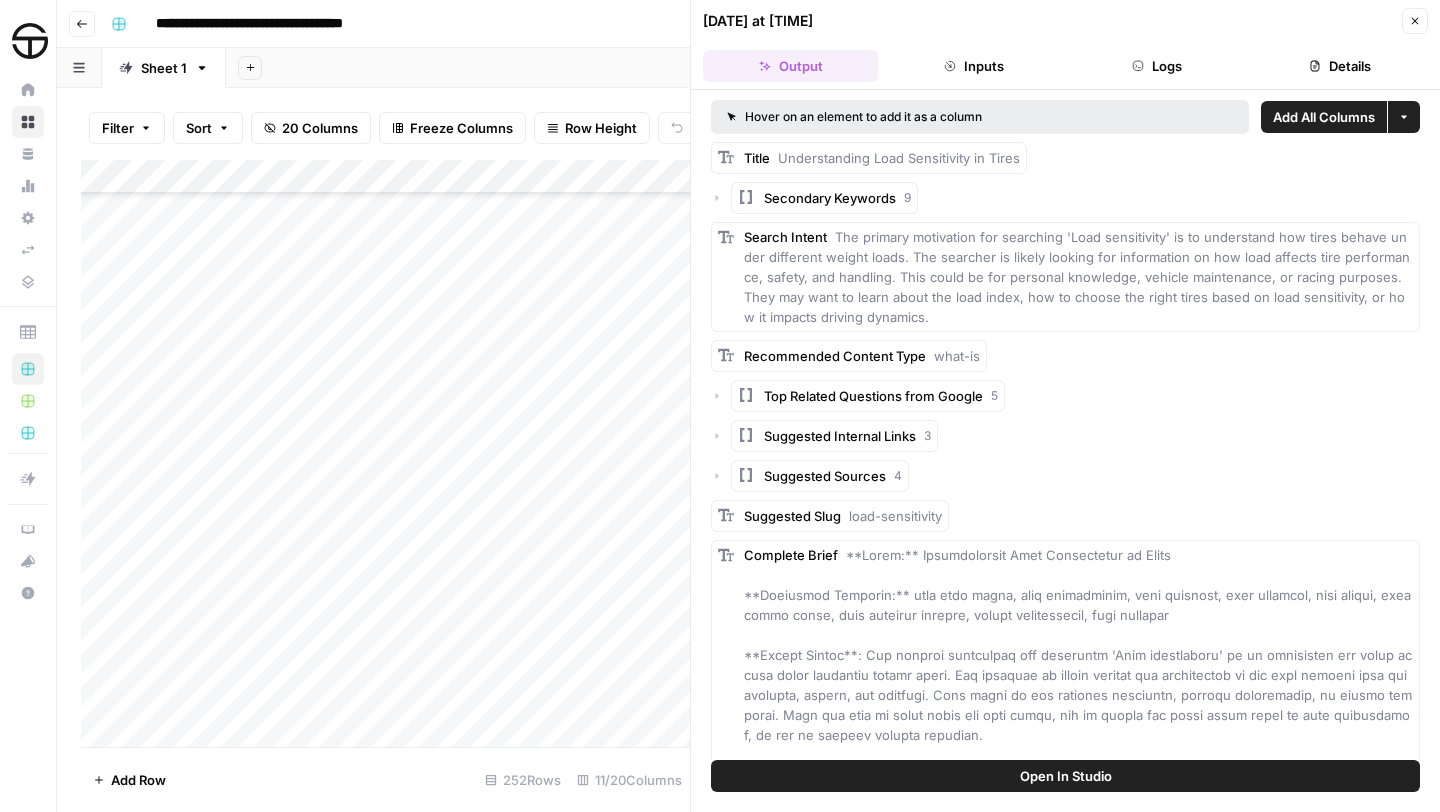 click 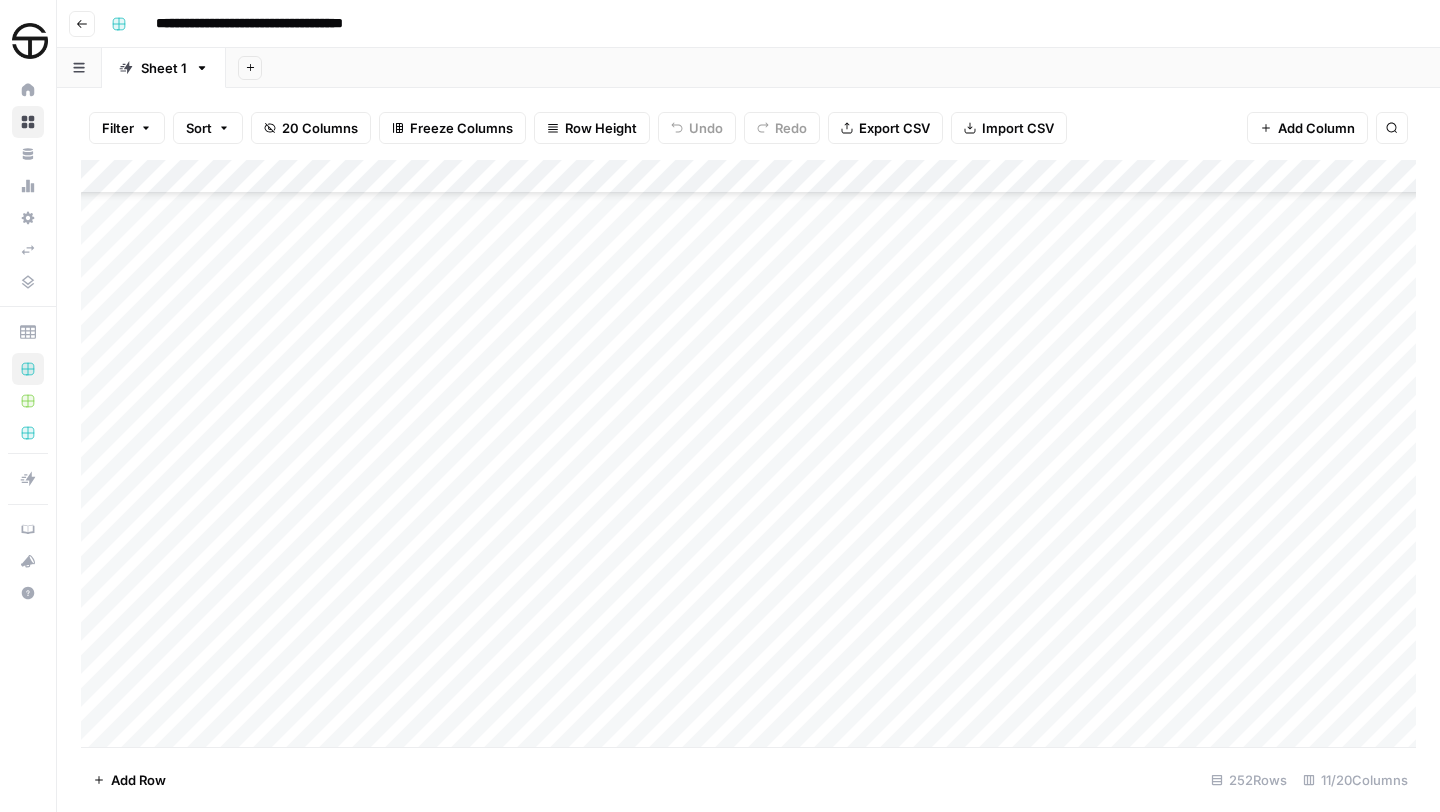 click on "Add Column" at bounding box center [748, 453] 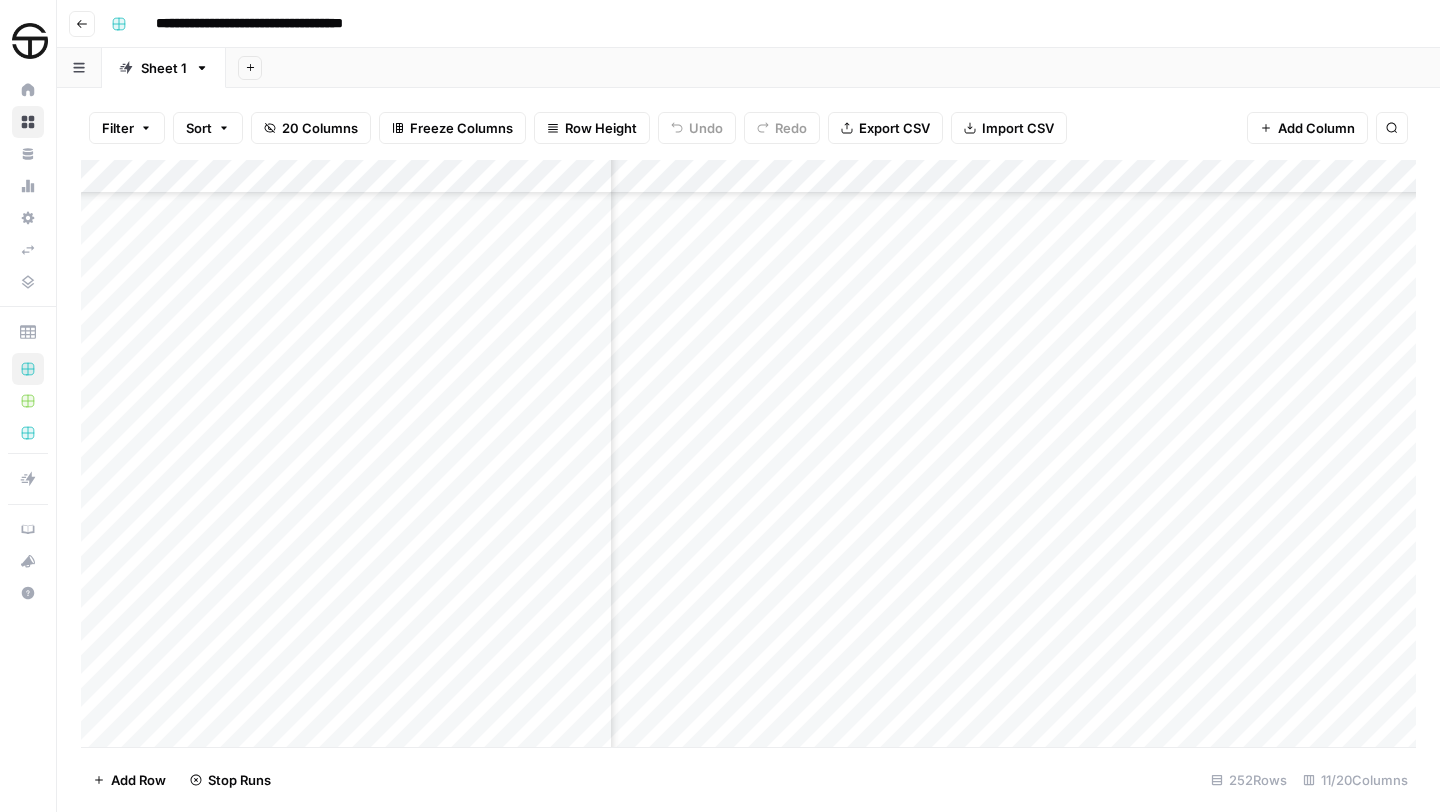 scroll, scrollTop: 7296, scrollLeft: 755, axis: both 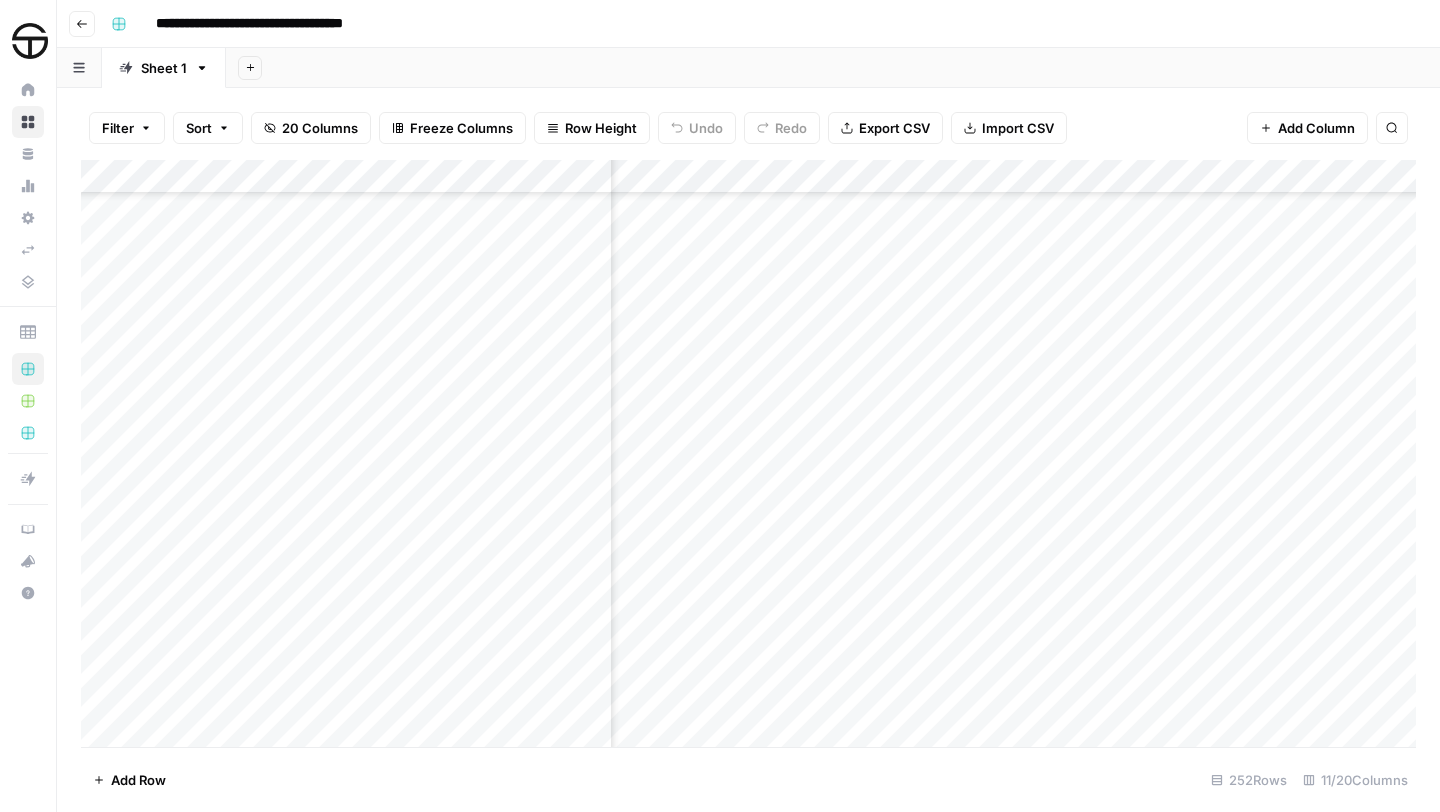 click on "Add Column" at bounding box center (748, 453) 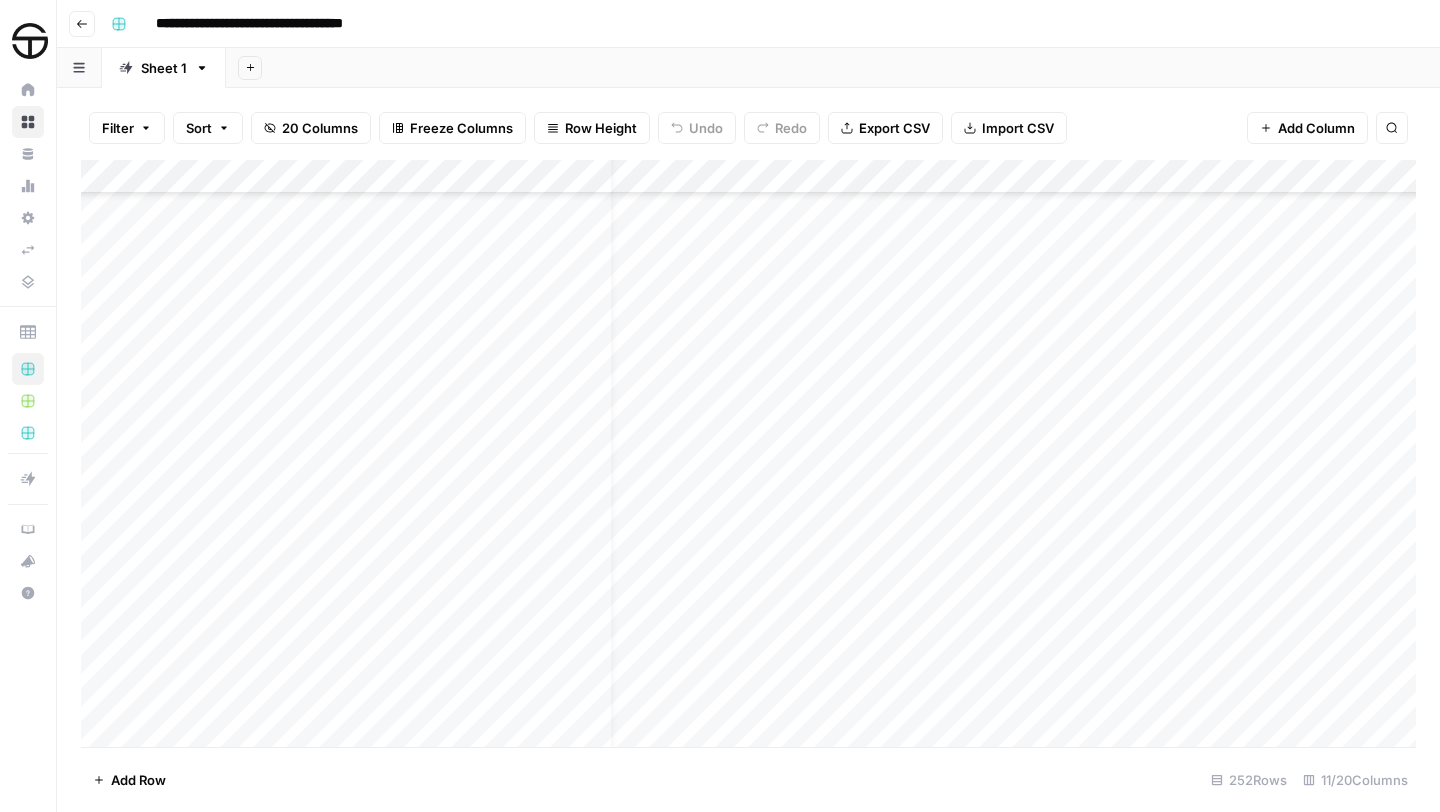 scroll, scrollTop: 7296, scrollLeft: 0, axis: vertical 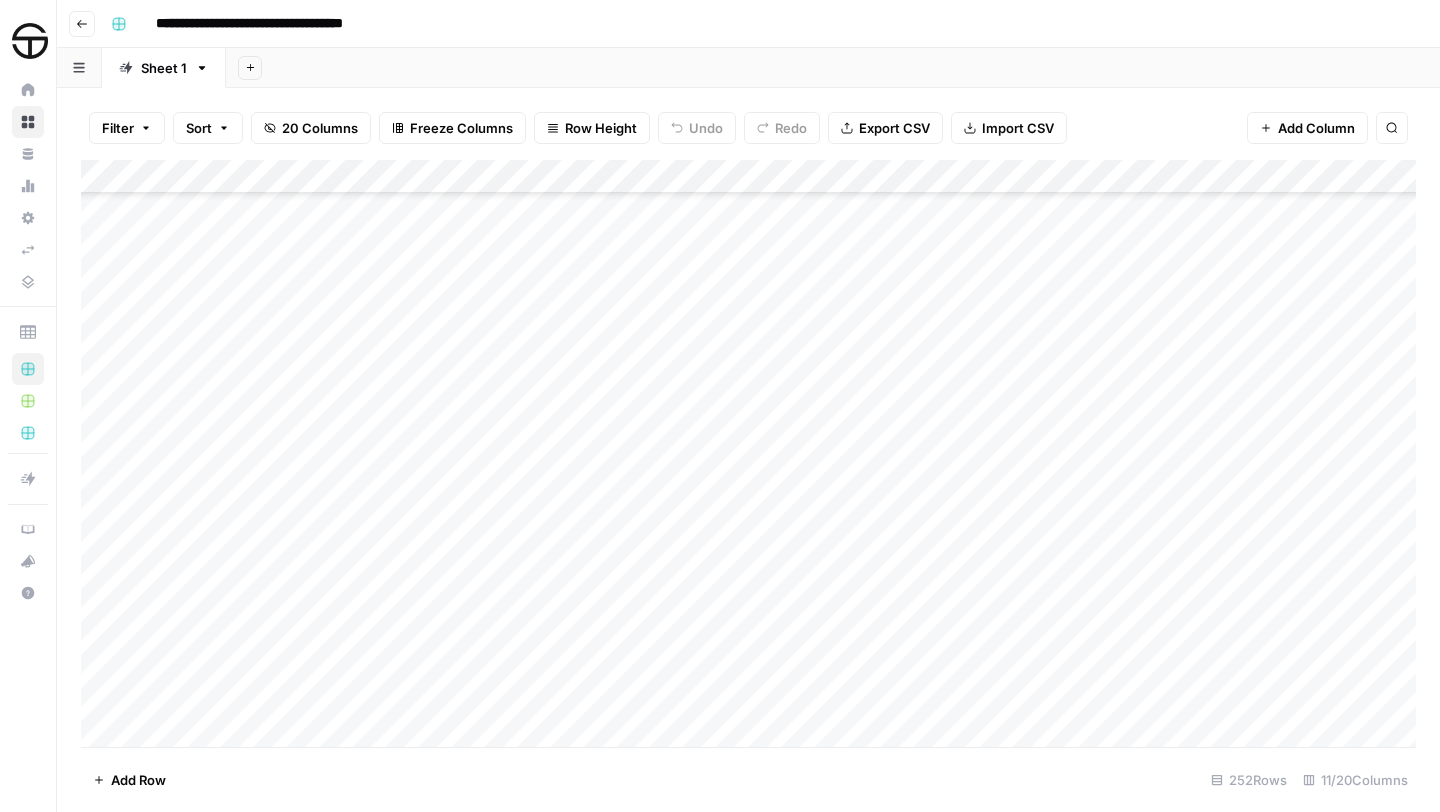 click on "Add Column" at bounding box center (748, 453) 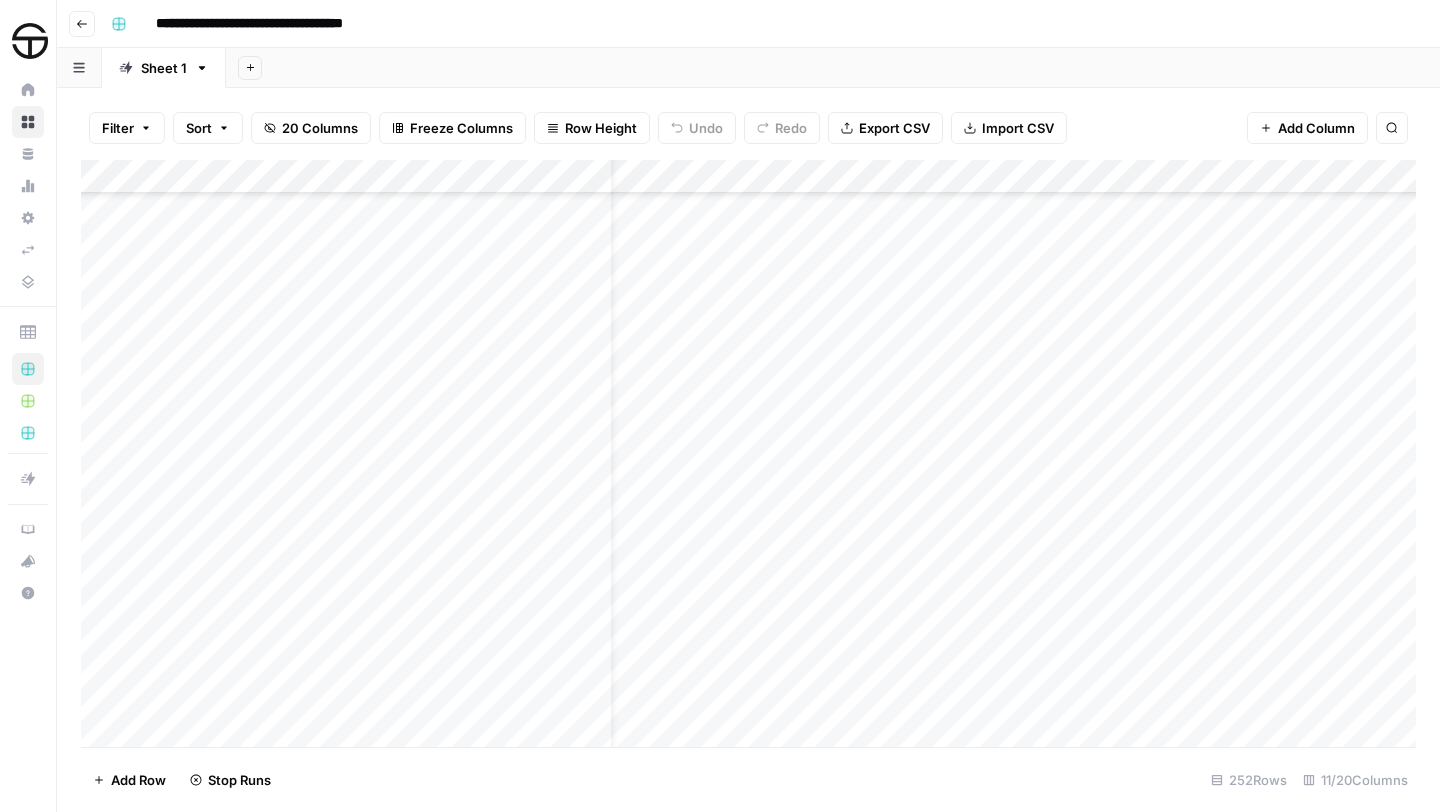 scroll, scrollTop: 7296, scrollLeft: 54, axis: both 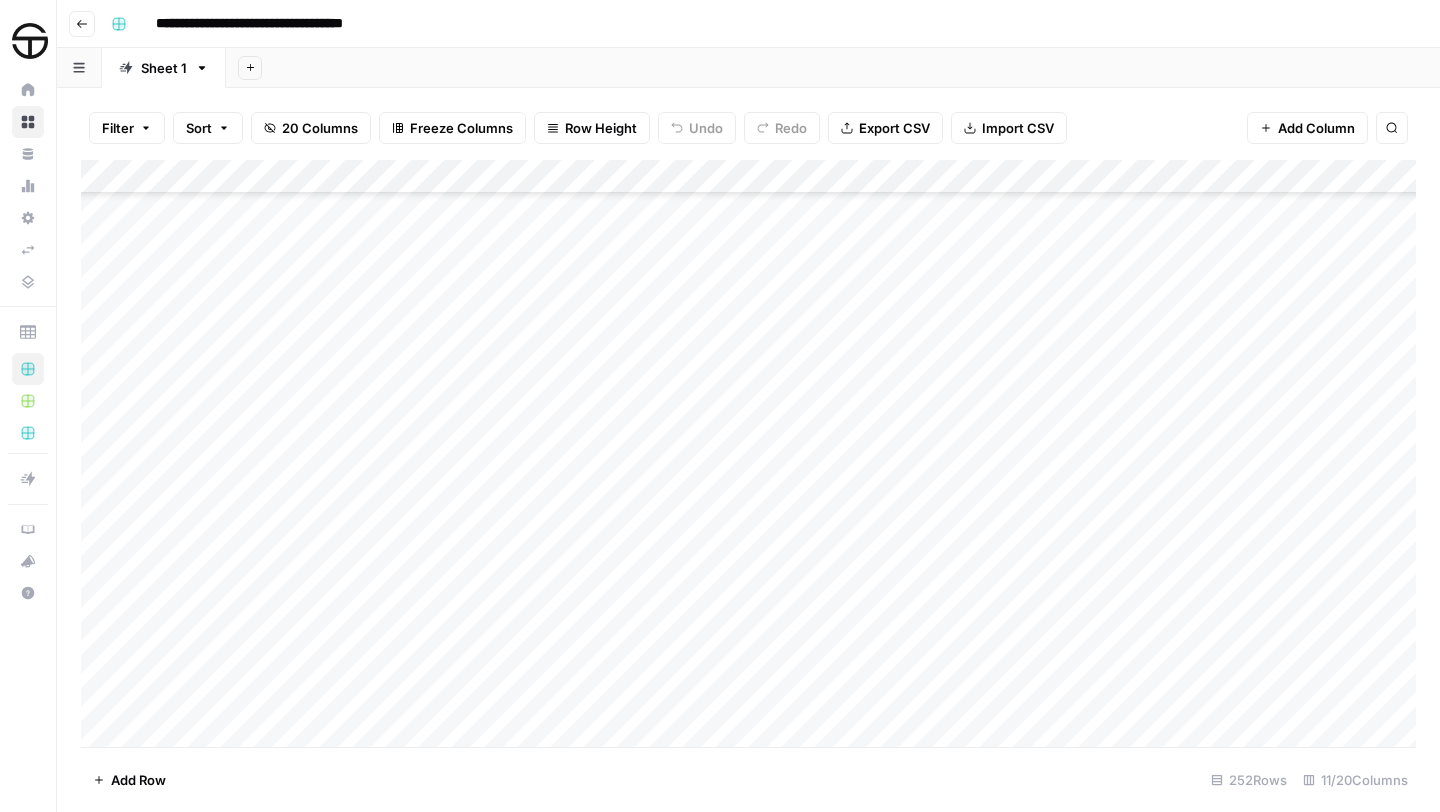 click on "Add Column" at bounding box center (748, 453) 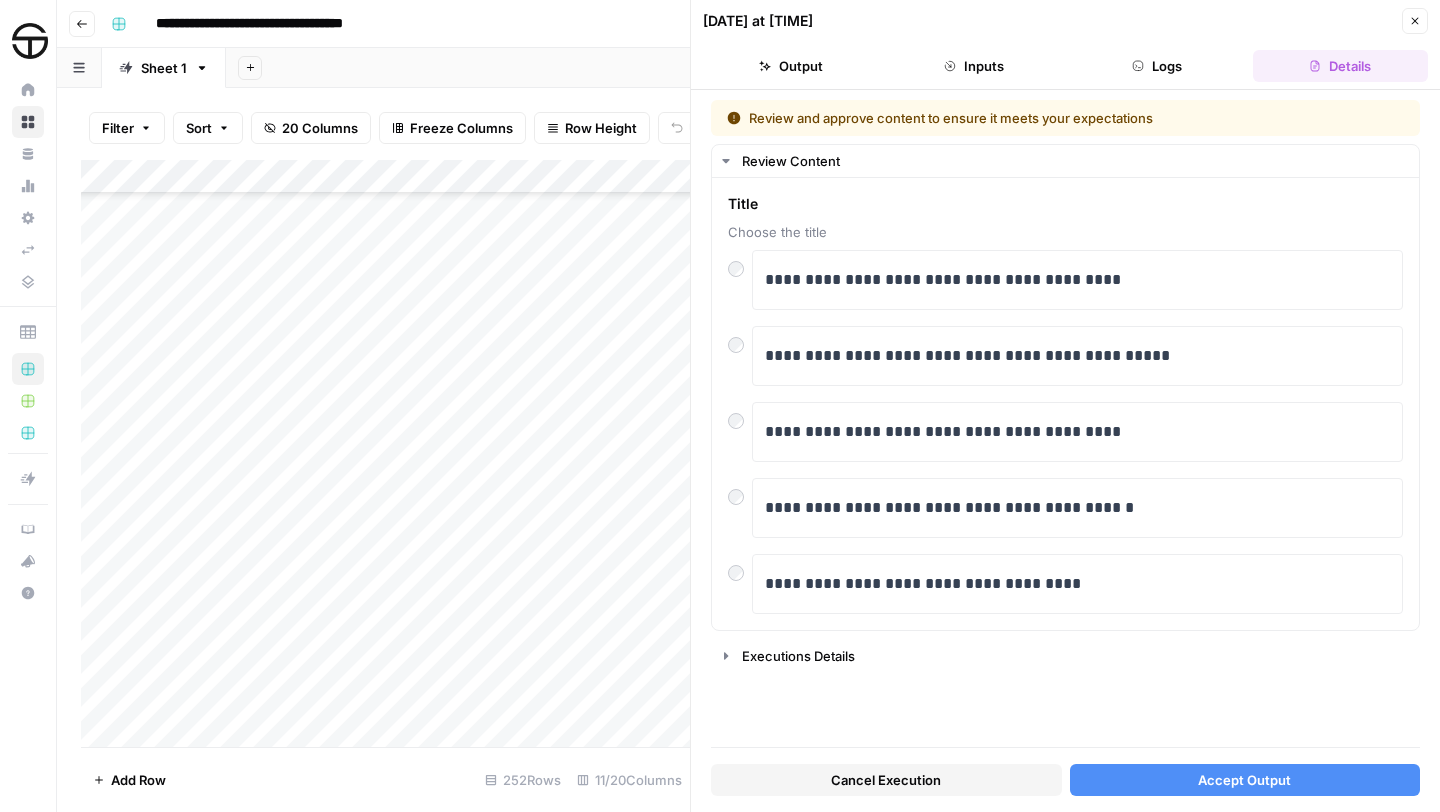 click on "Accept Output" at bounding box center (1244, 780) 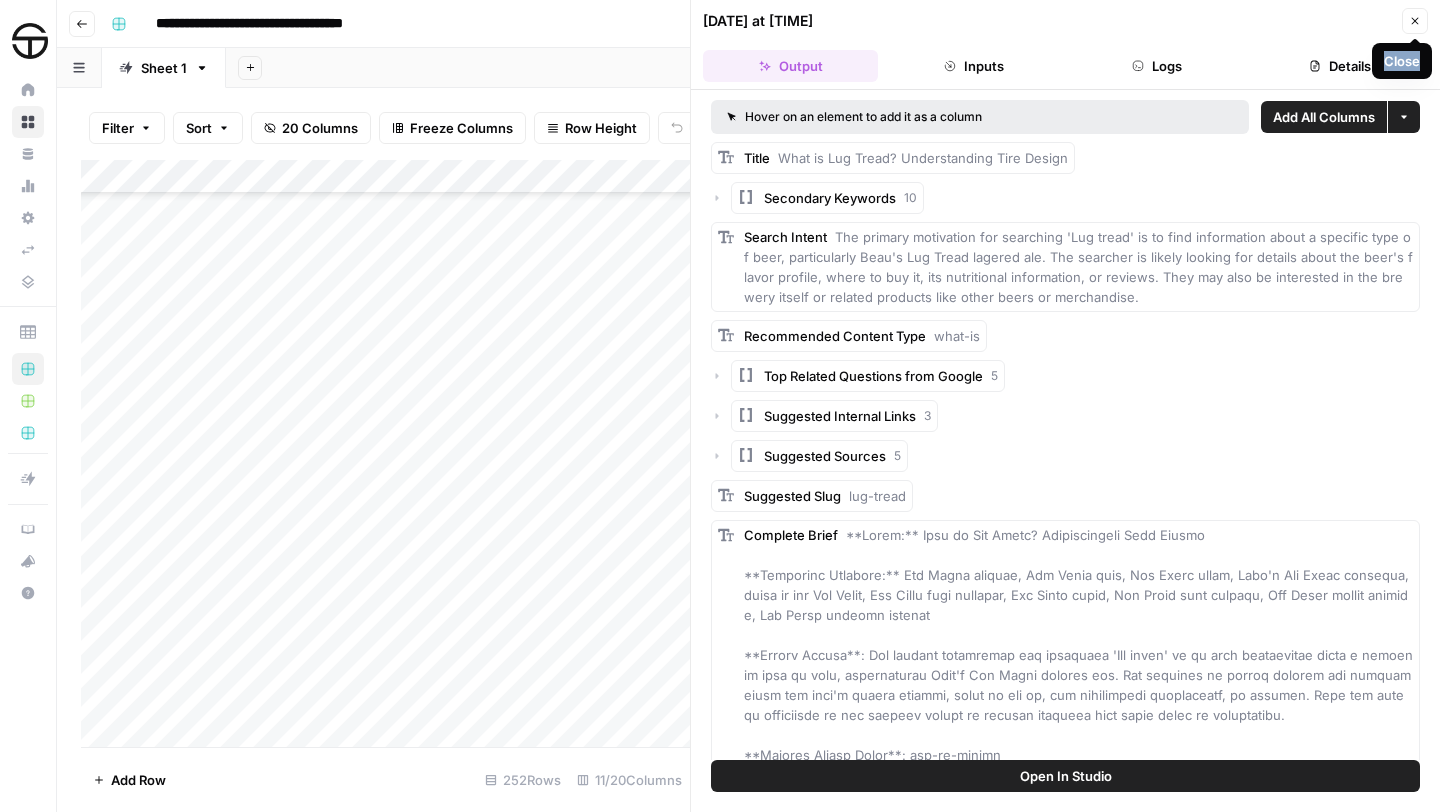 click 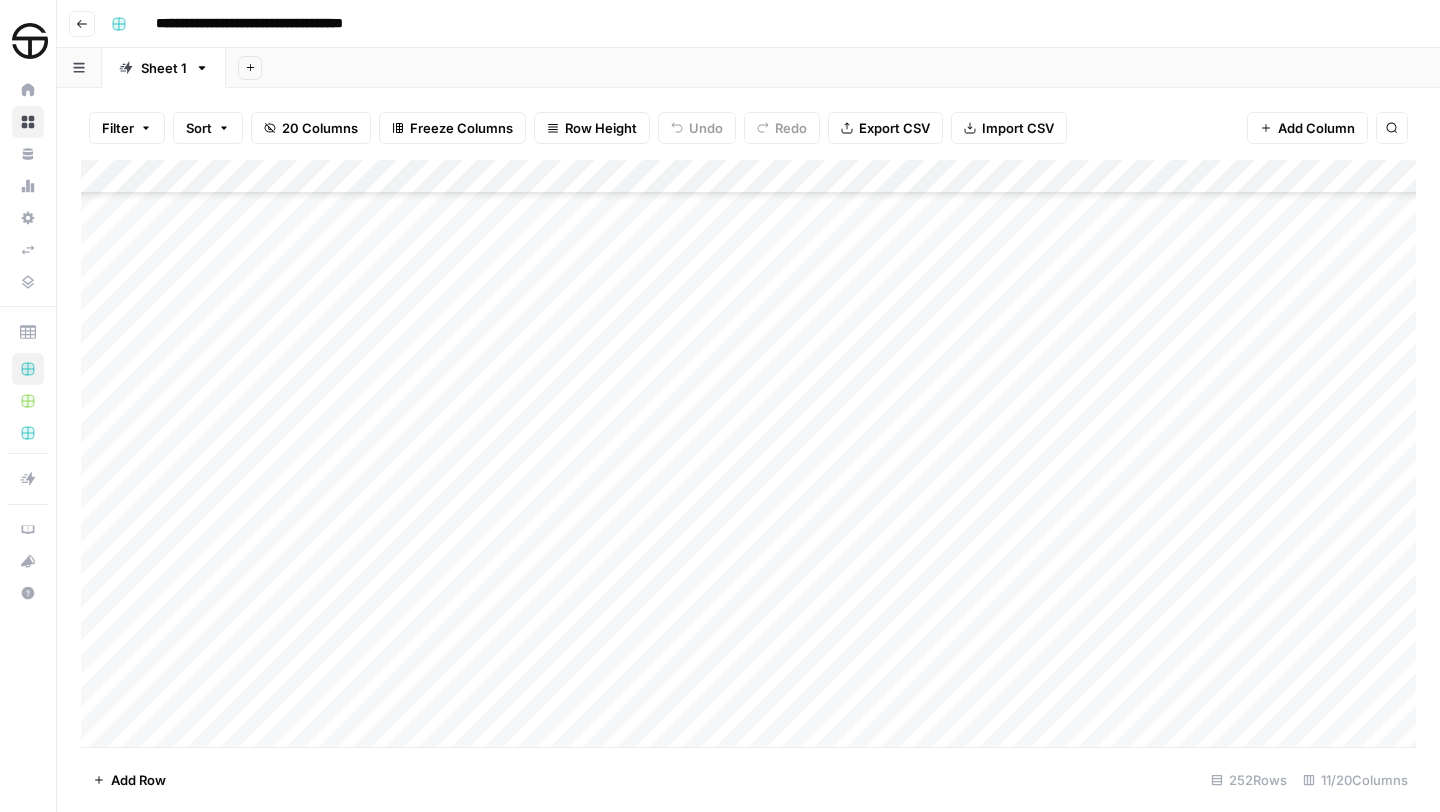 click on "Add Column" at bounding box center (748, 453) 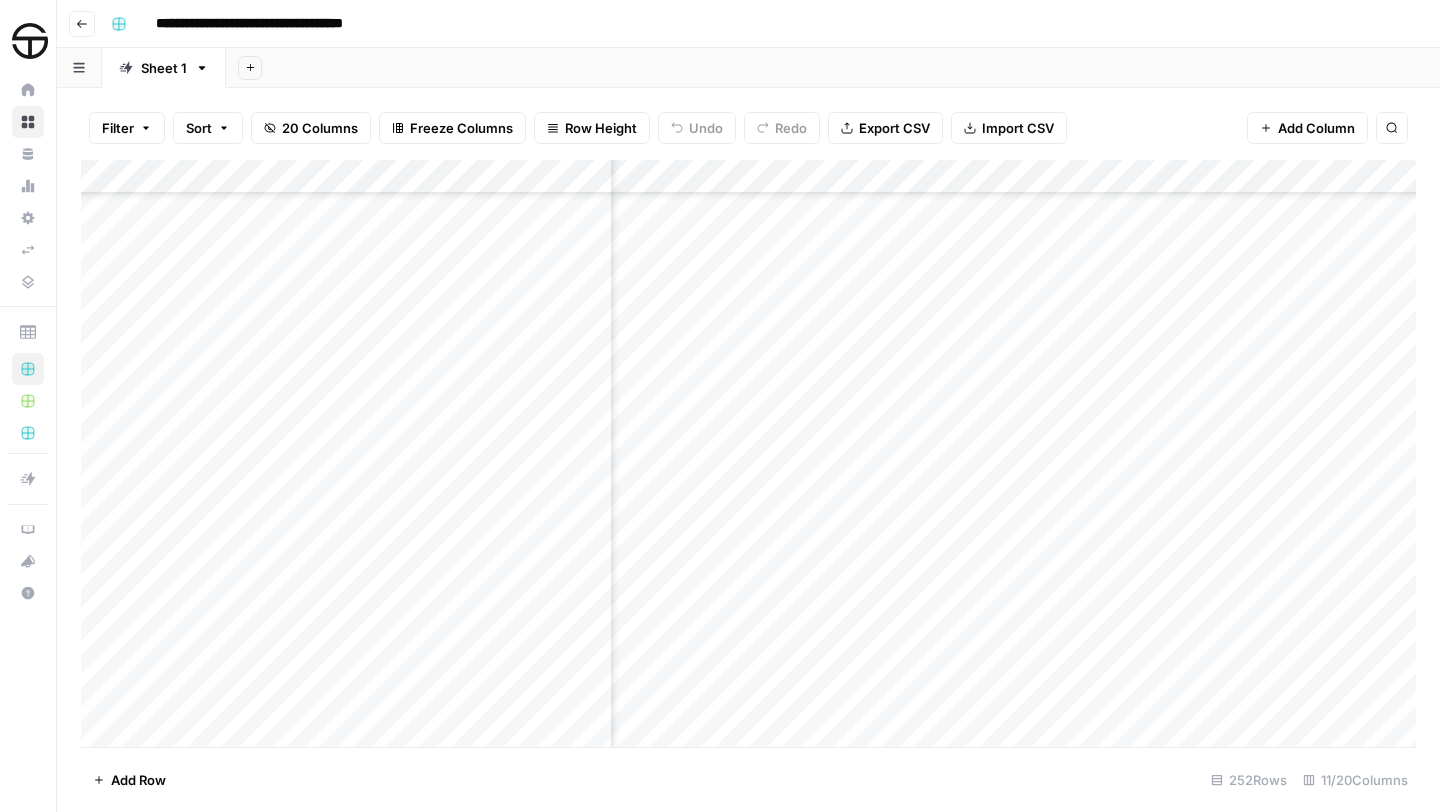 scroll, scrollTop: 7296, scrollLeft: 890, axis: both 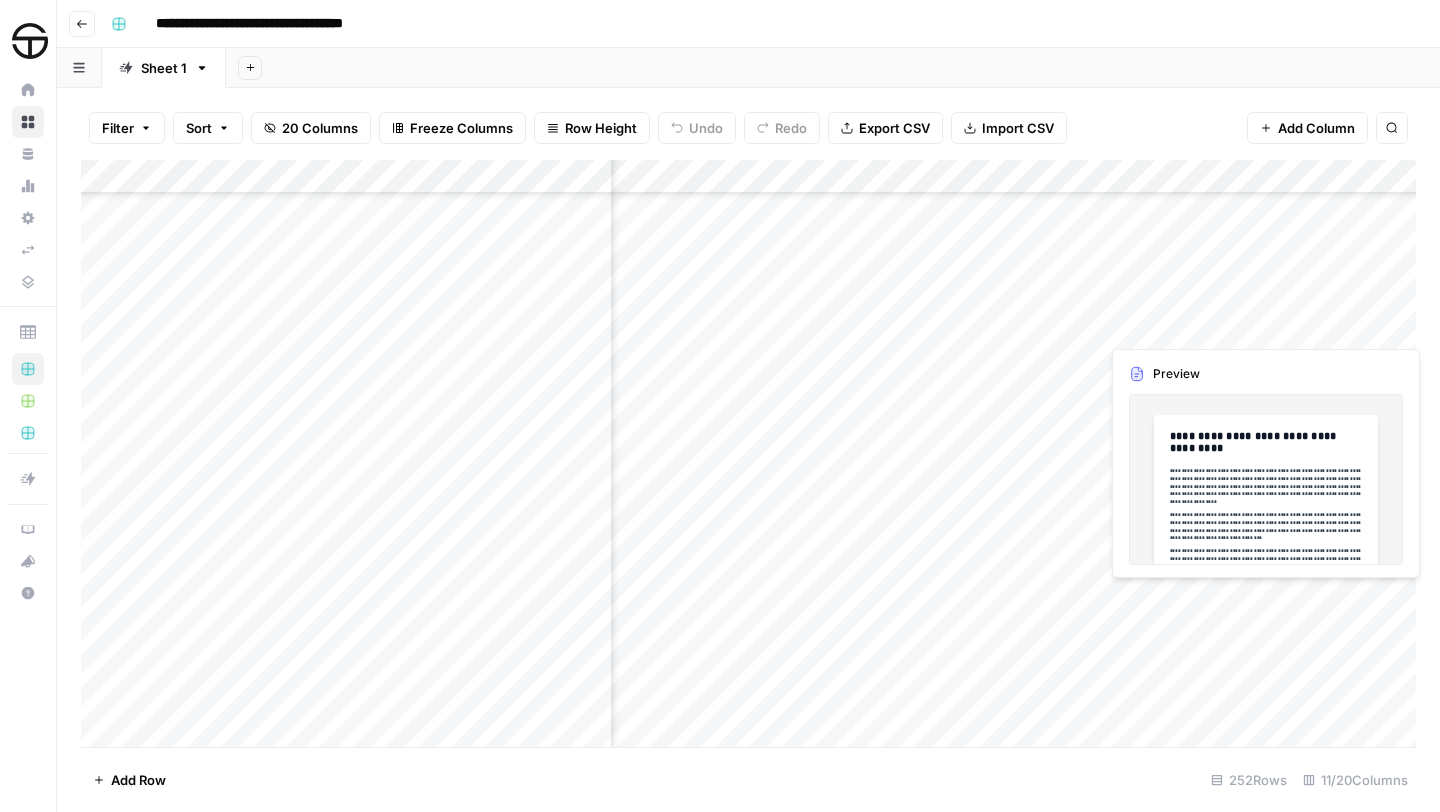 click on "Add Column" at bounding box center [748, 453] 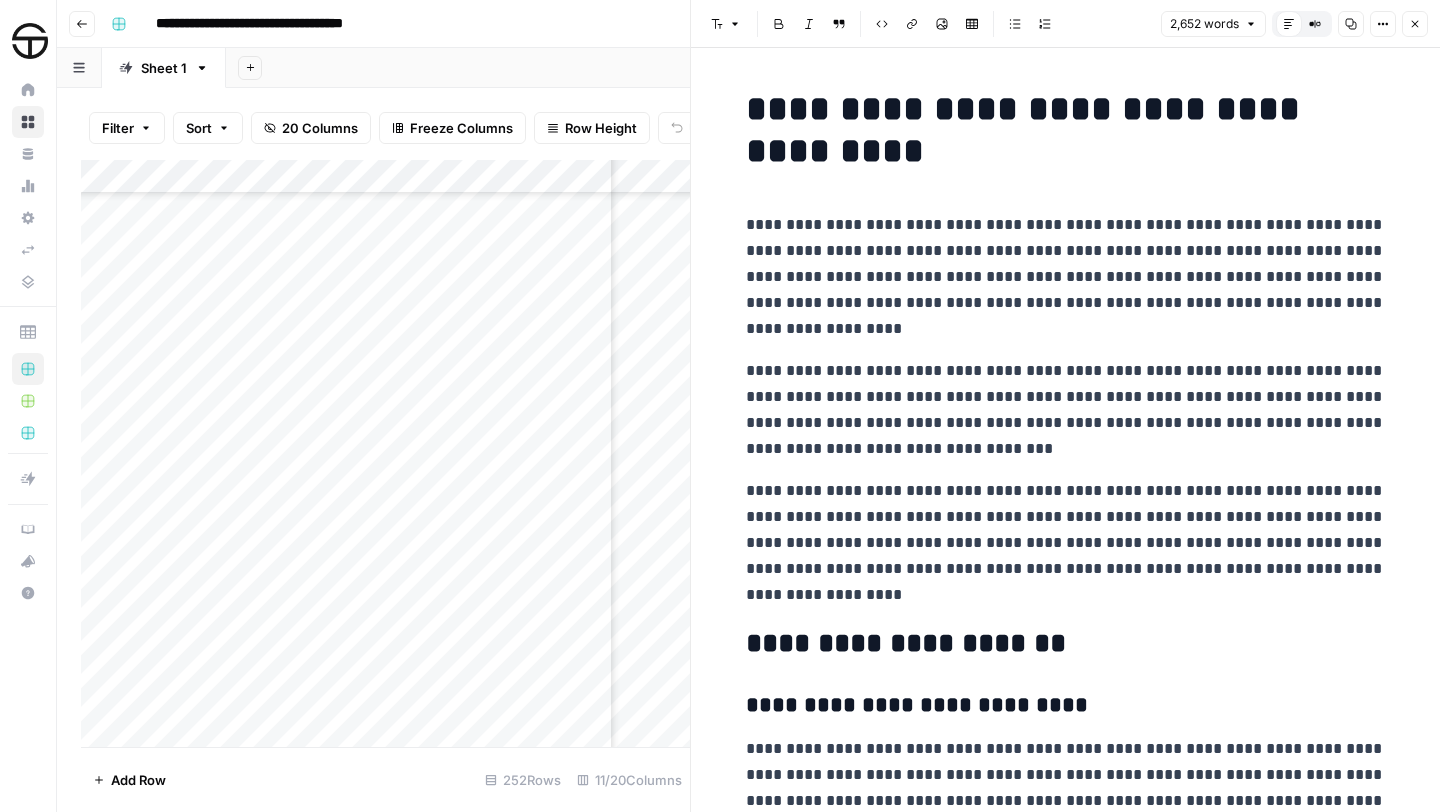 click on "**********" at bounding box center (1066, 130) 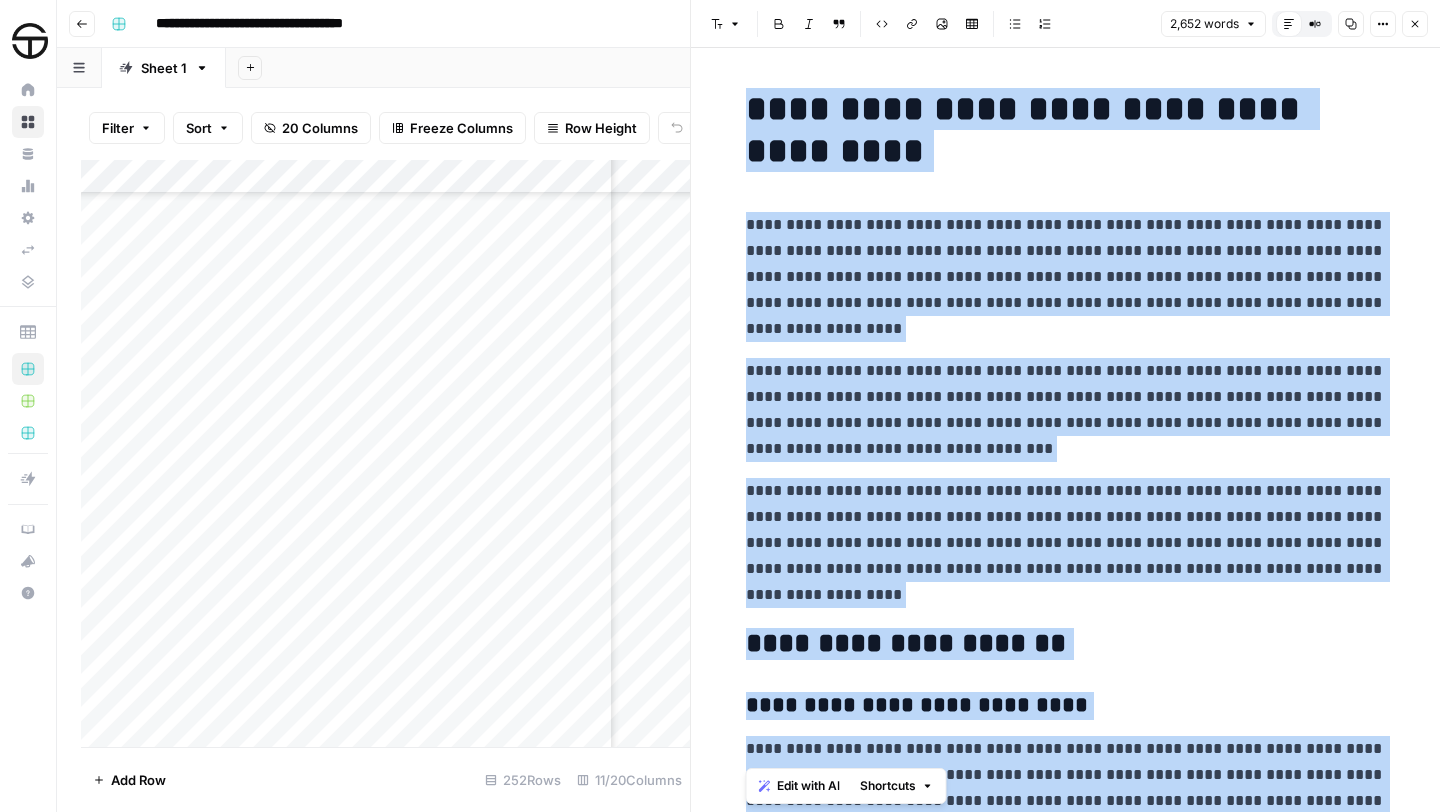 scroll, scrollTop: 7596, scrollLeft: 0, axis: vertical 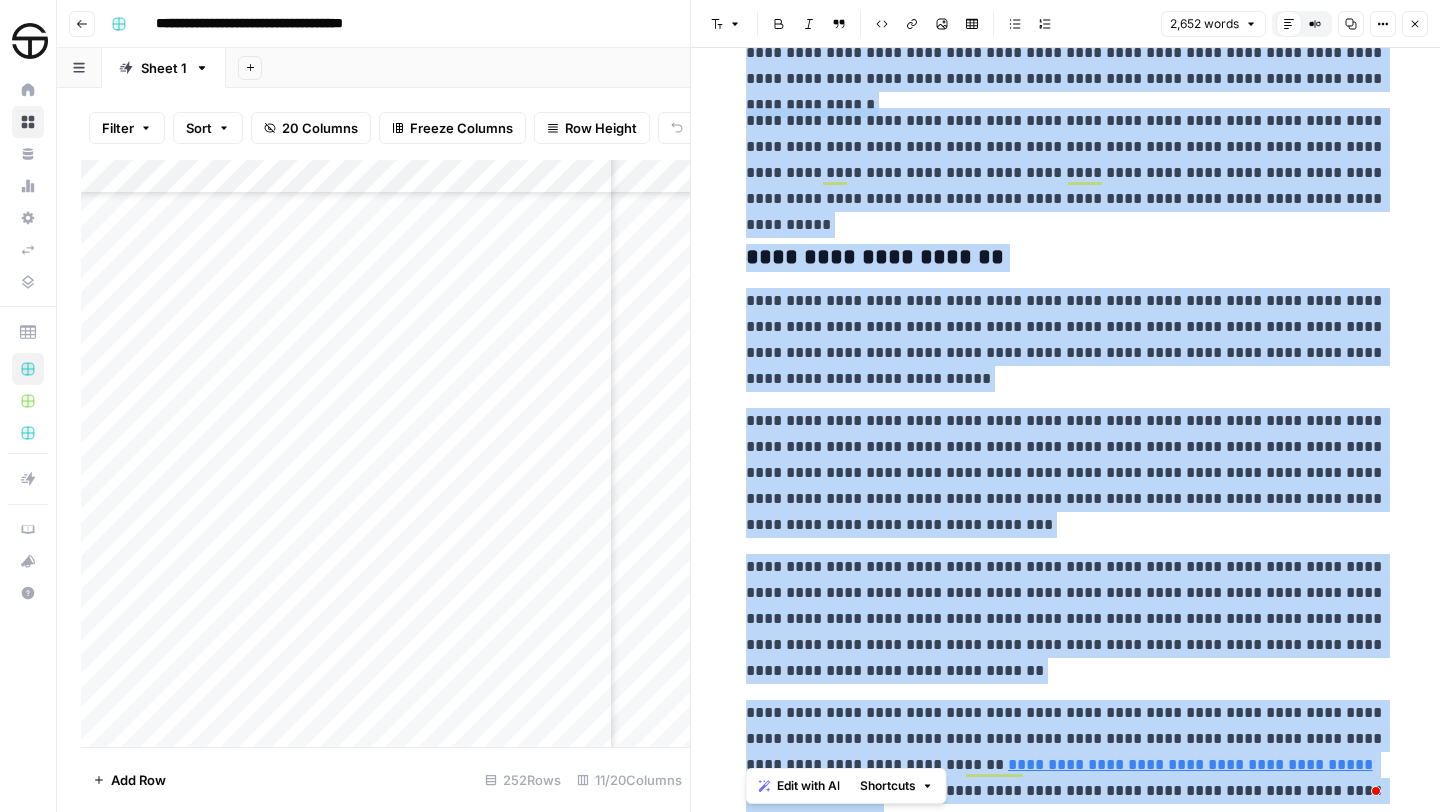 click 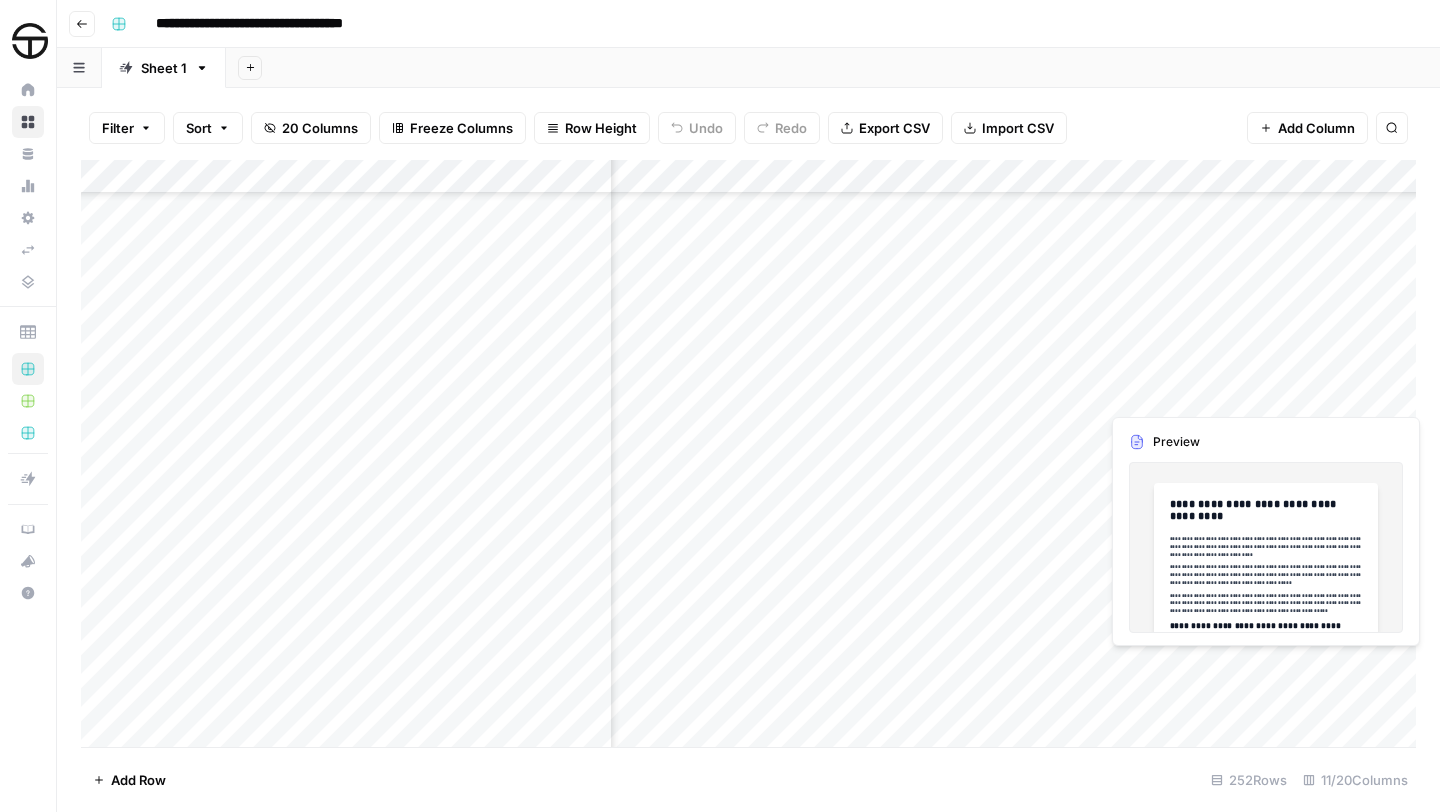 click on "Add Column" at bounding box center [748, 453] 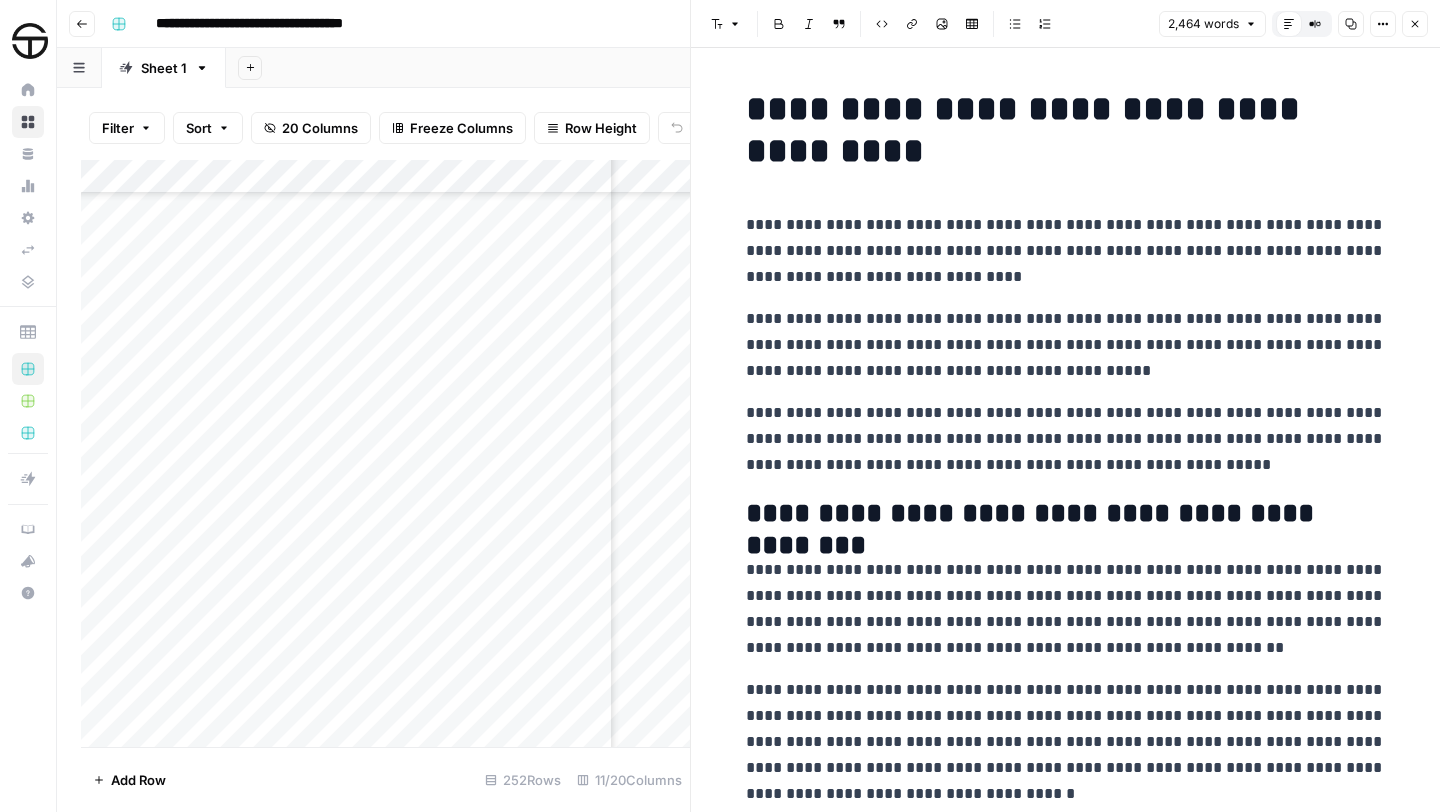 click on "**********" at bounding box center [1066, 130] 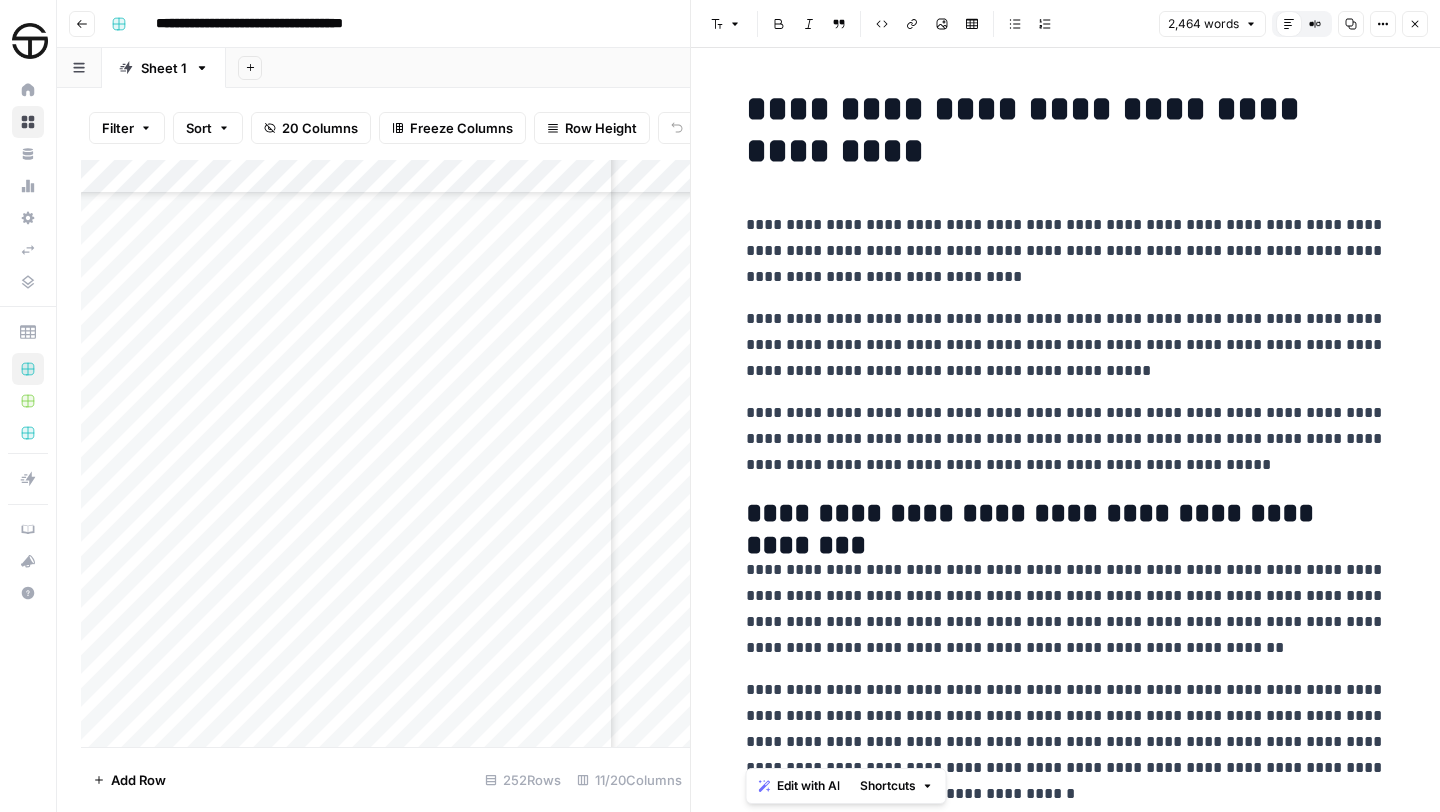 scroll, scrollTop: 6959, scrollLeft: 0, axis: vertical 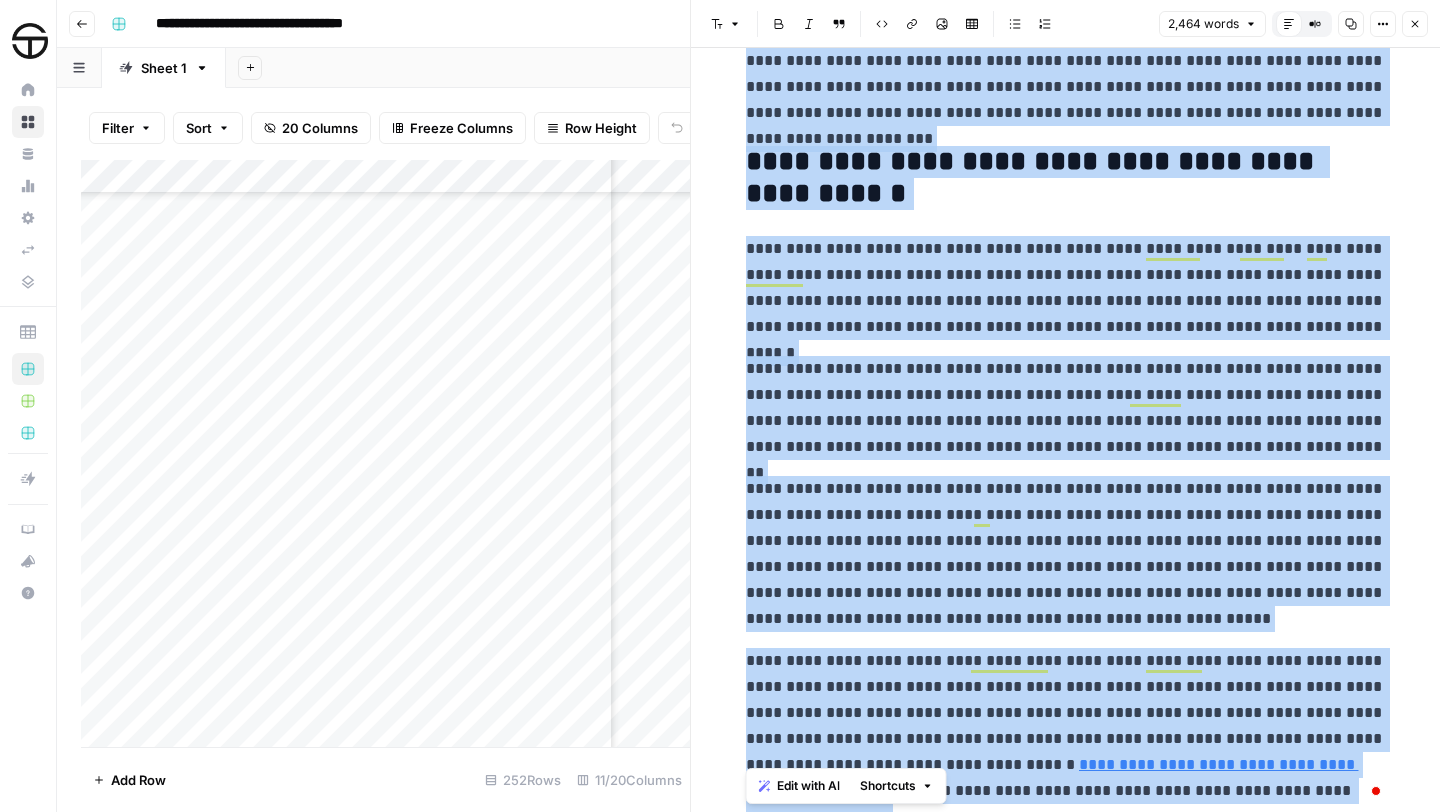 click 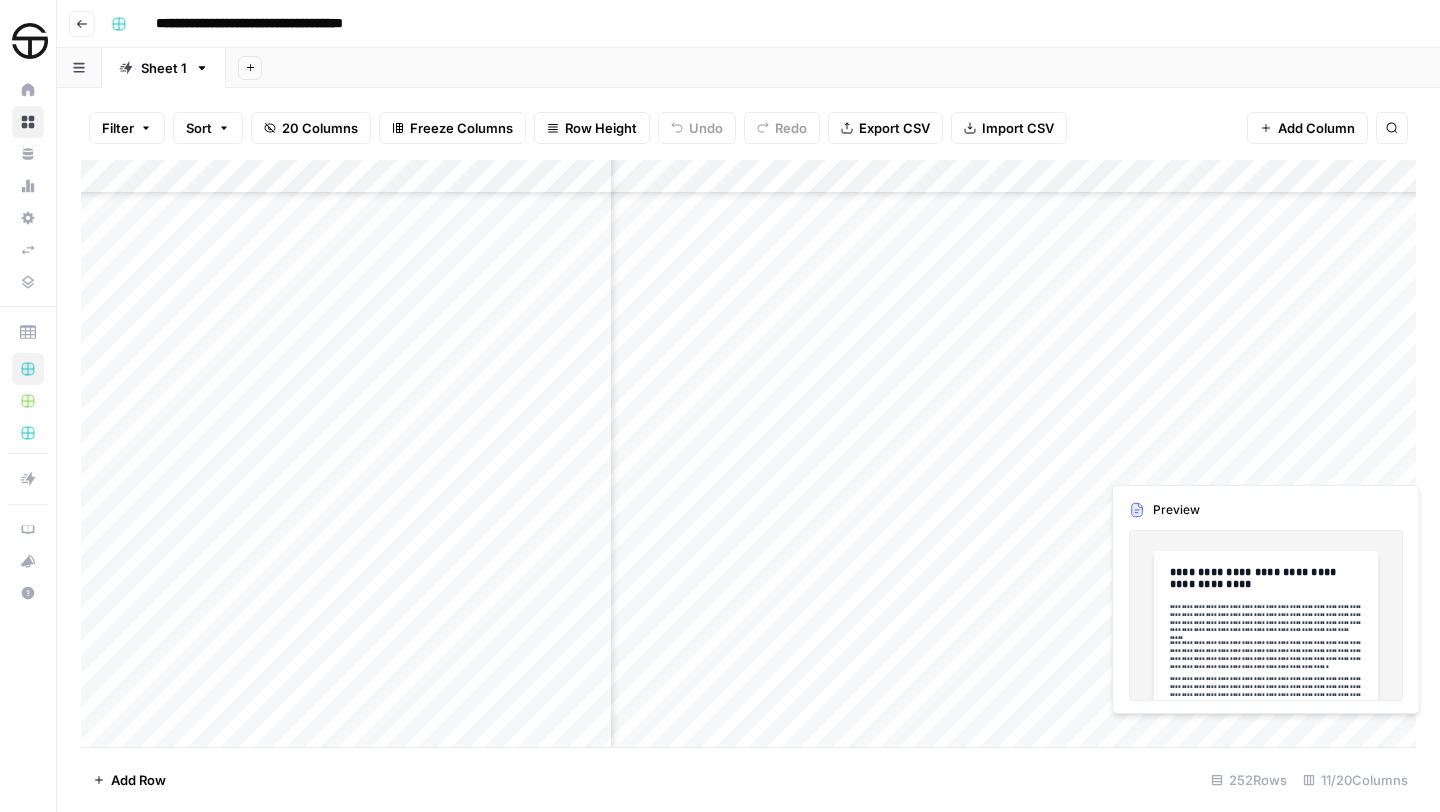 click on "Add Column" at bounding box center [748, 453] 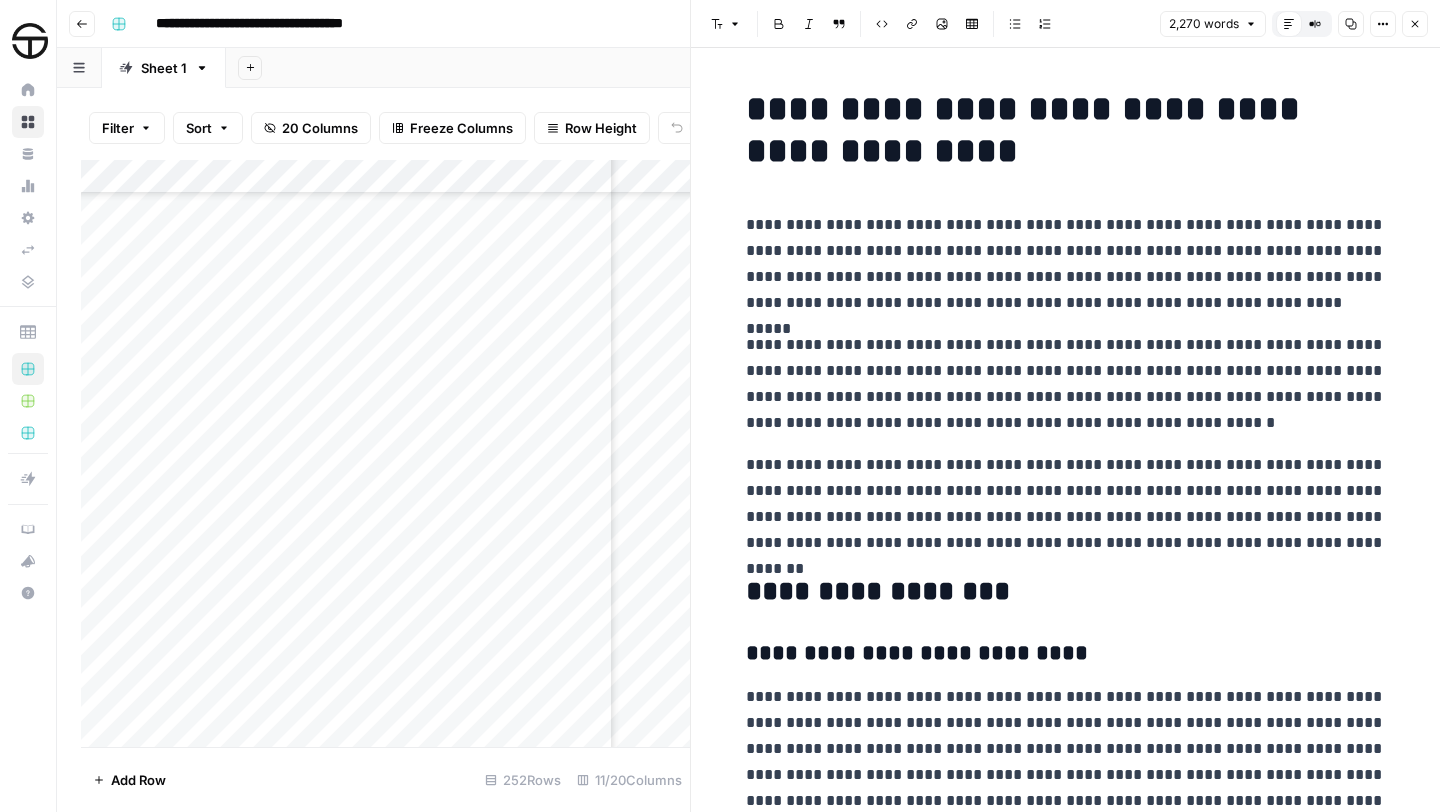 click on "**********" at bounding box center (1066, 3734) 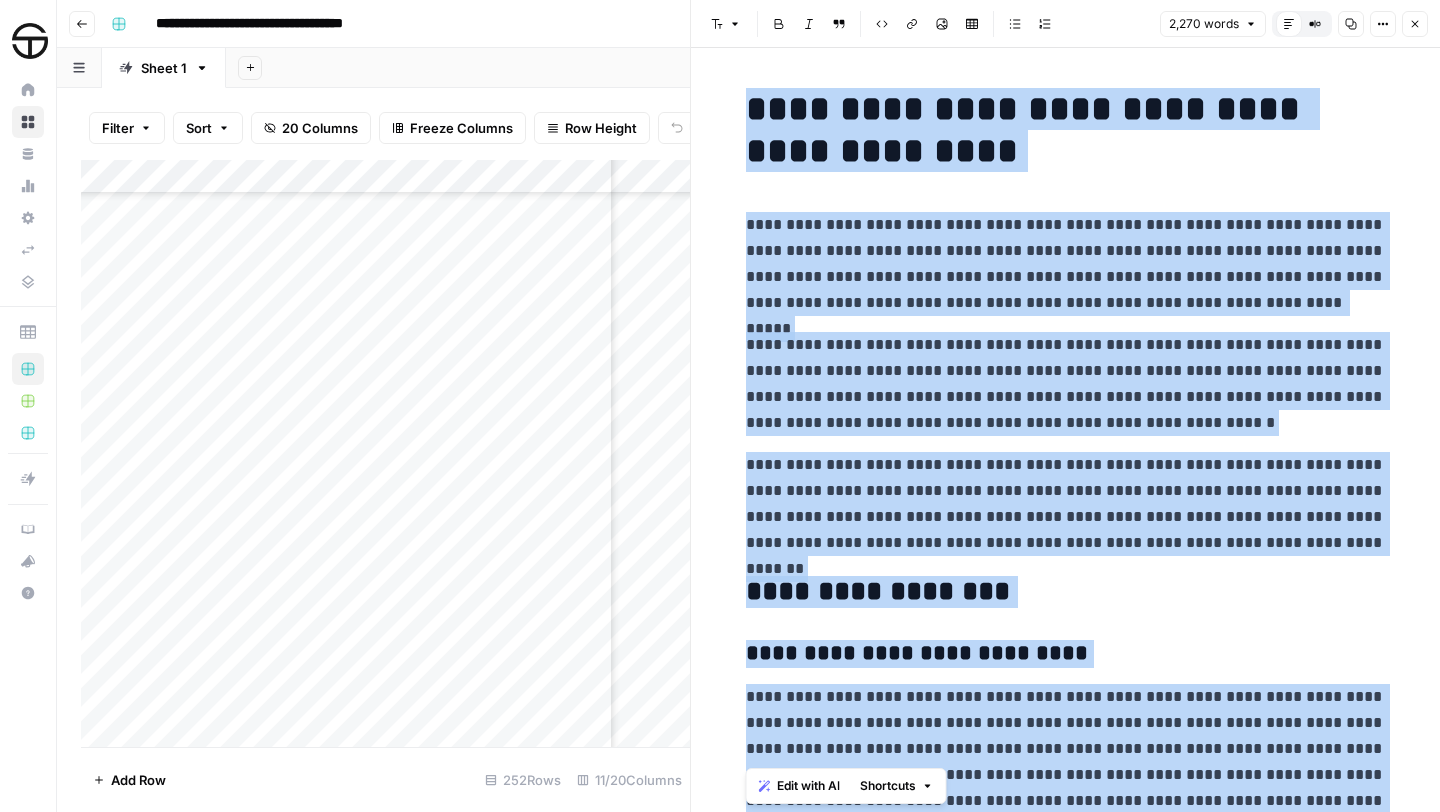 scroll, scrollTop: 6576, scrollLeft: 0, axis: vertical 